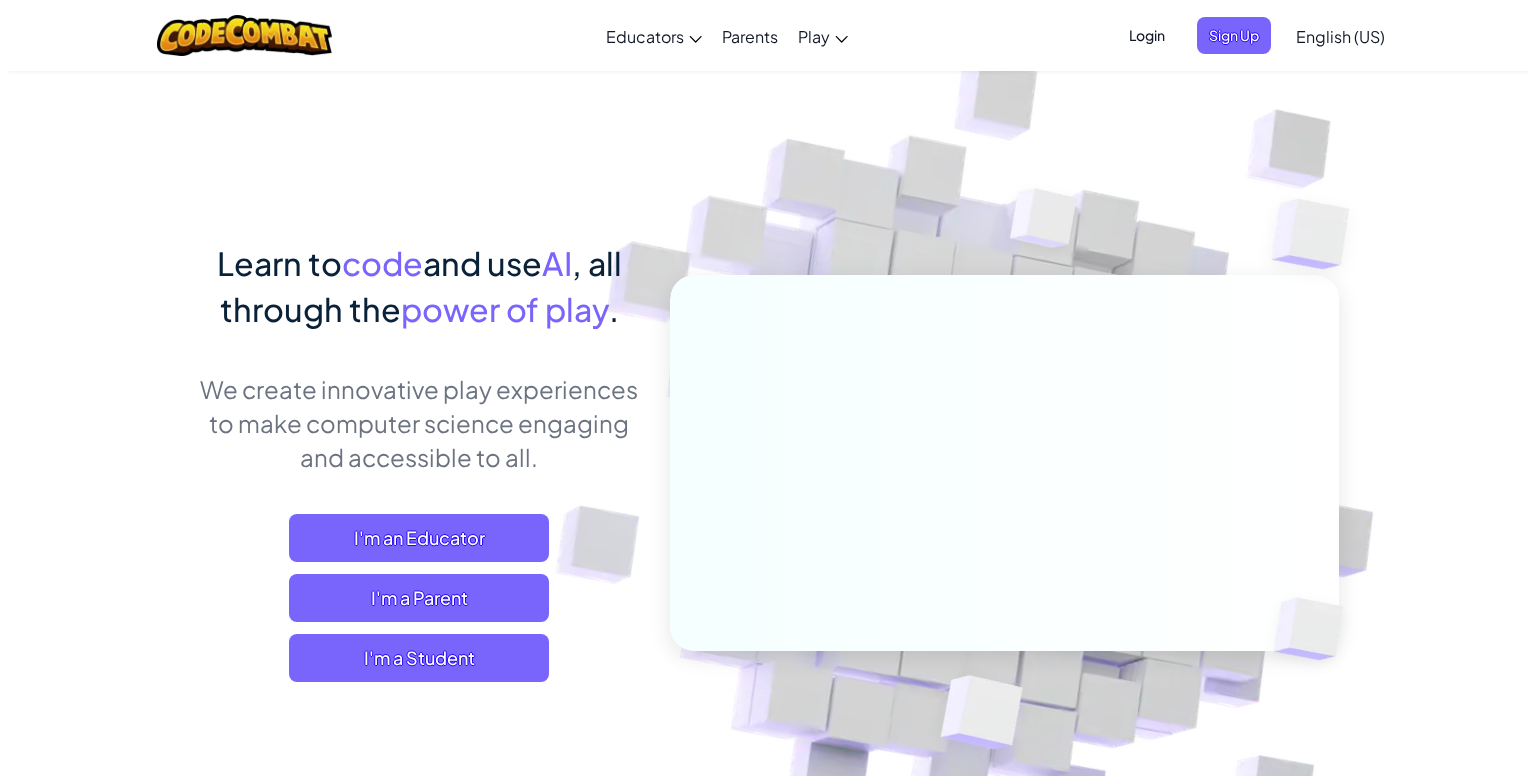 scroll, scrollTop: 100, scrollLeft: 0, axis: vertical 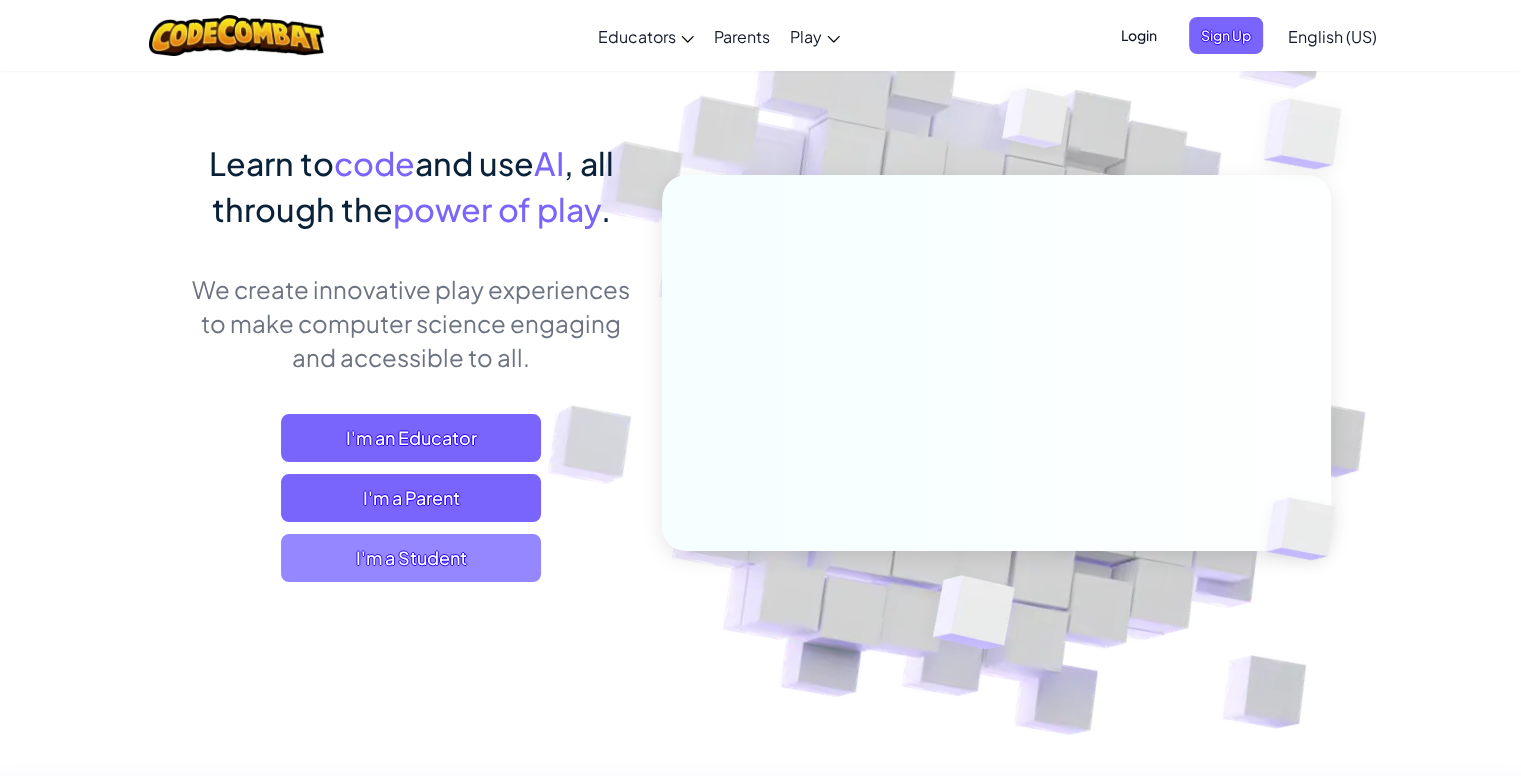 click on "I'm a Student" at bounding box center [411, 558] 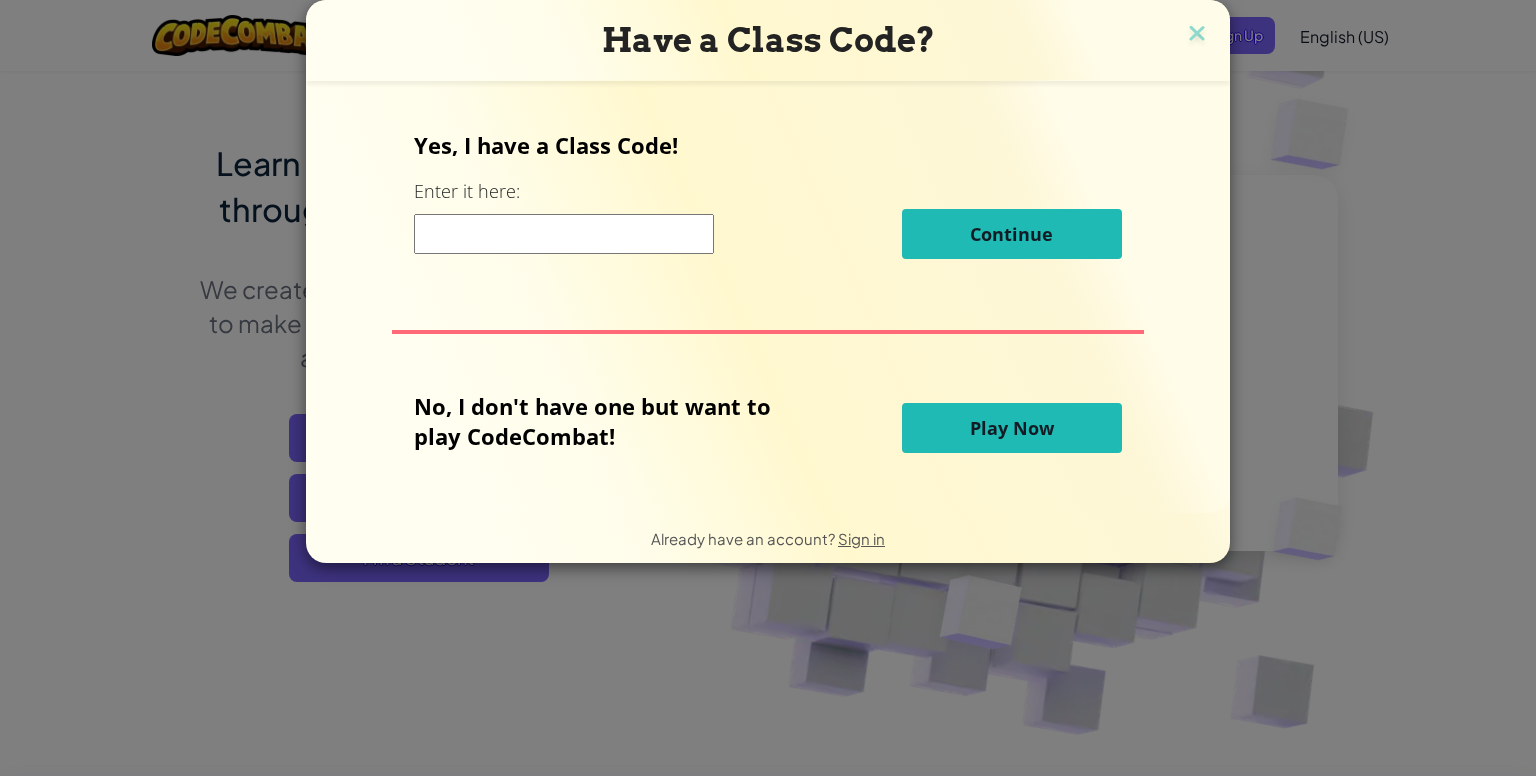 click at bounding box center (564, 234) 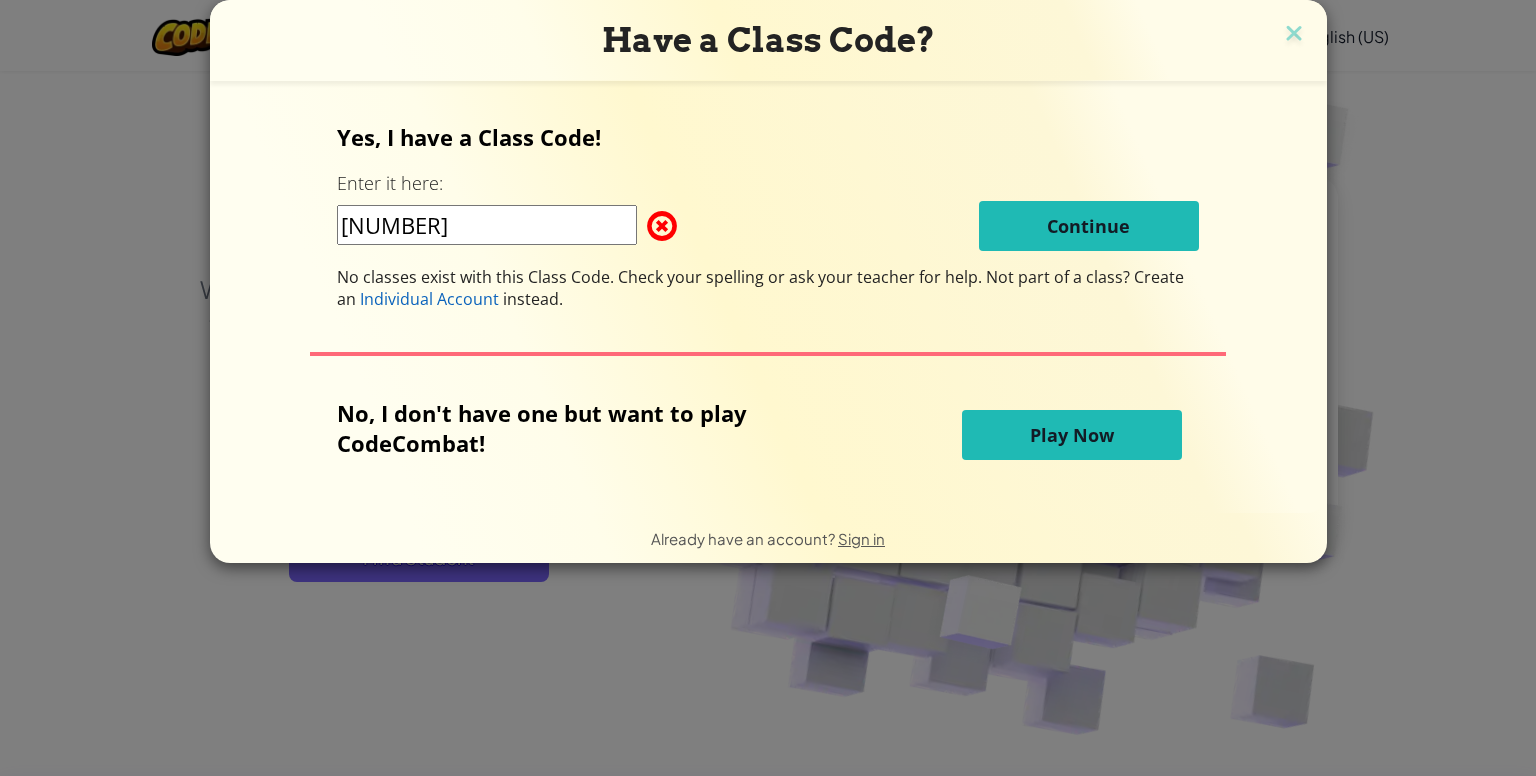 click on "[NUMBER]" at bounding box center [487, 225] 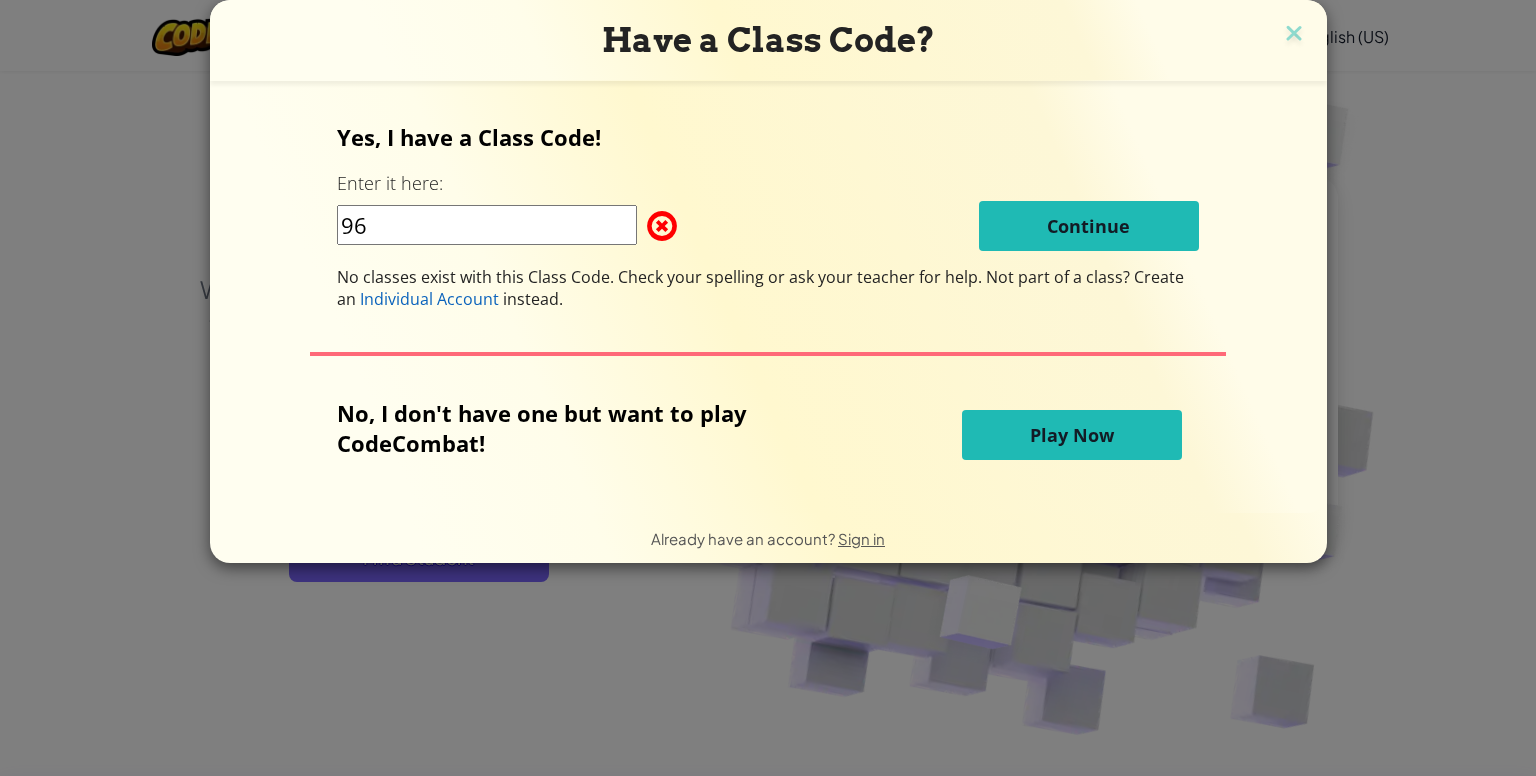 type on "9" 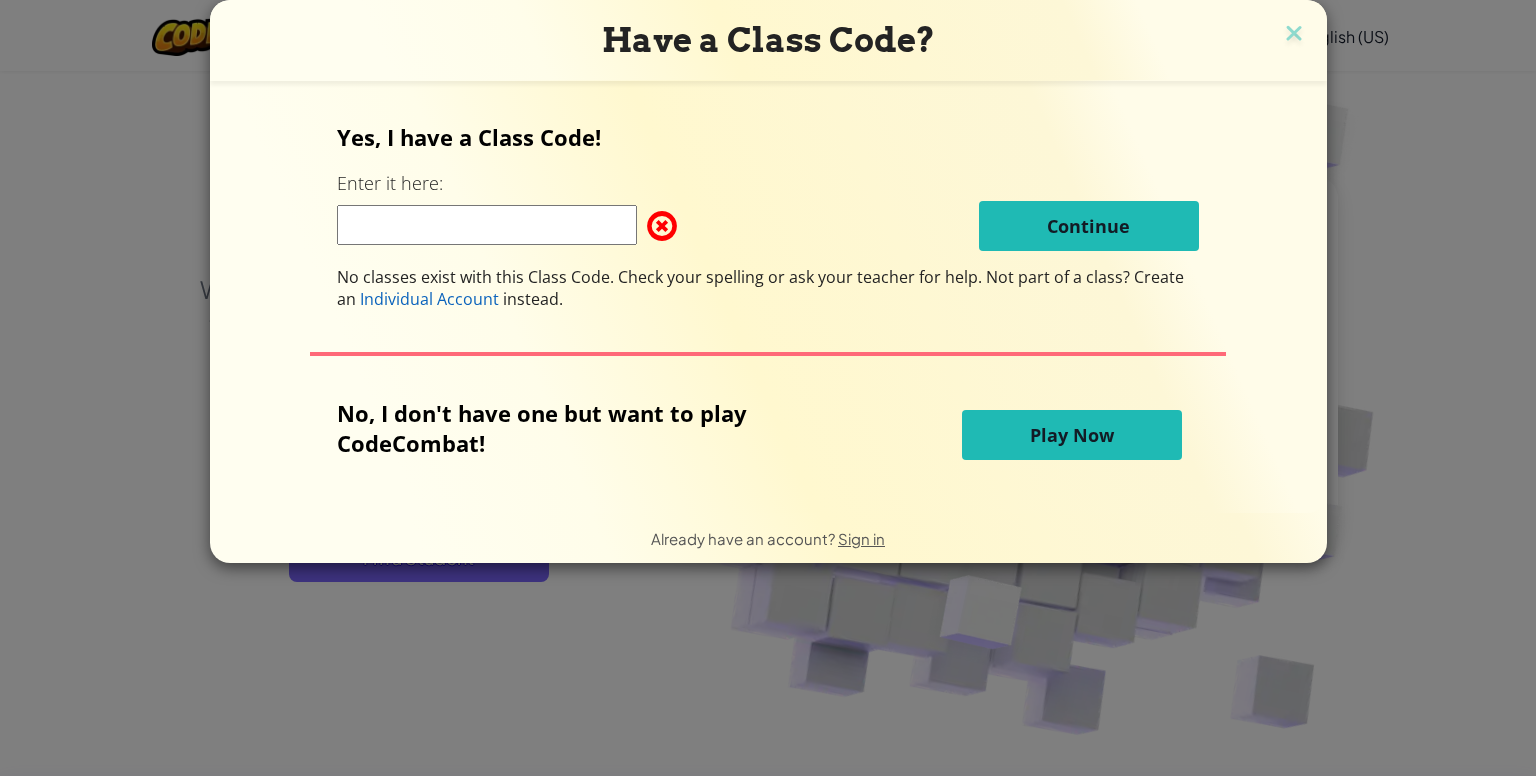 type 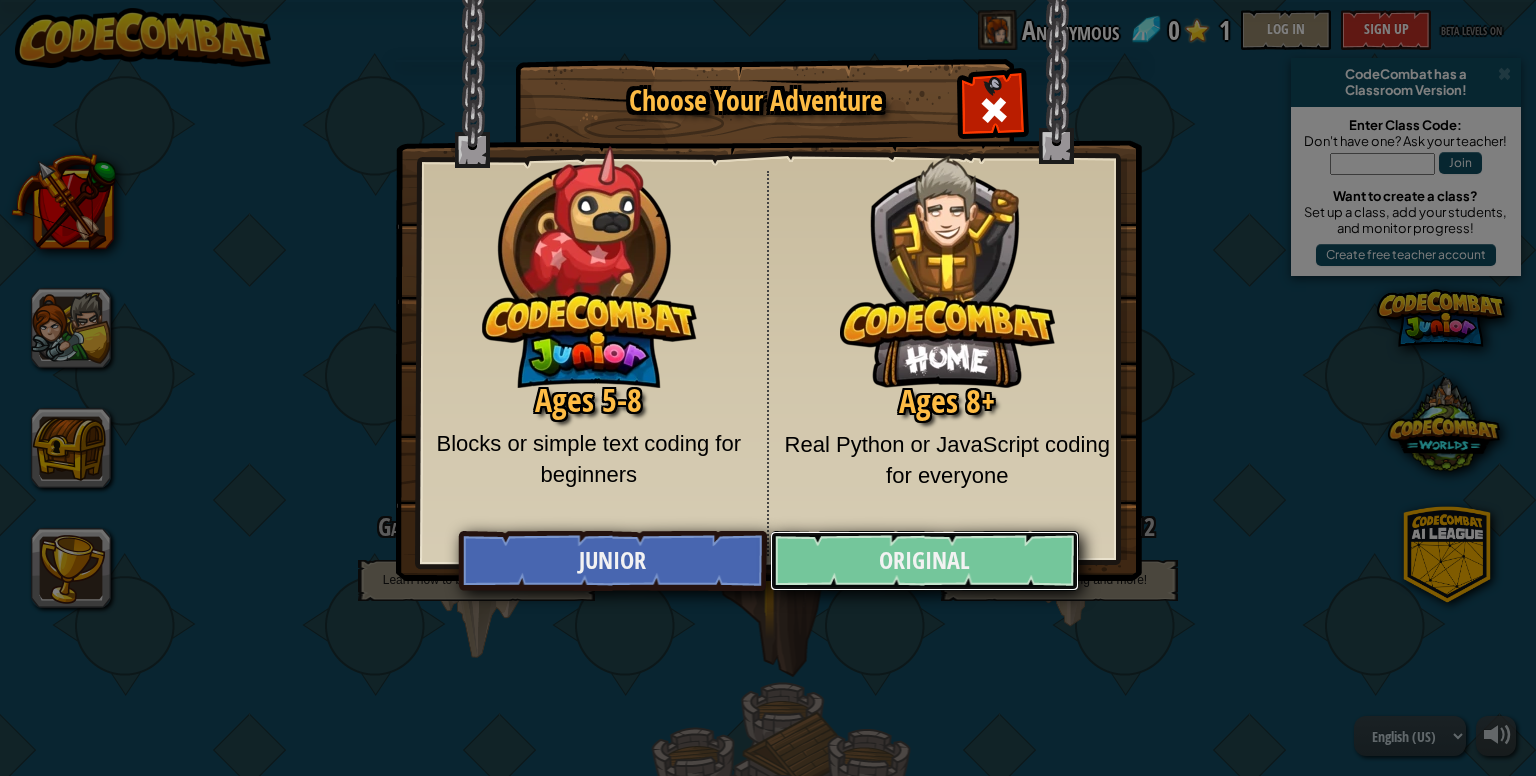 click on "Original" at bounding box center [924, 561] 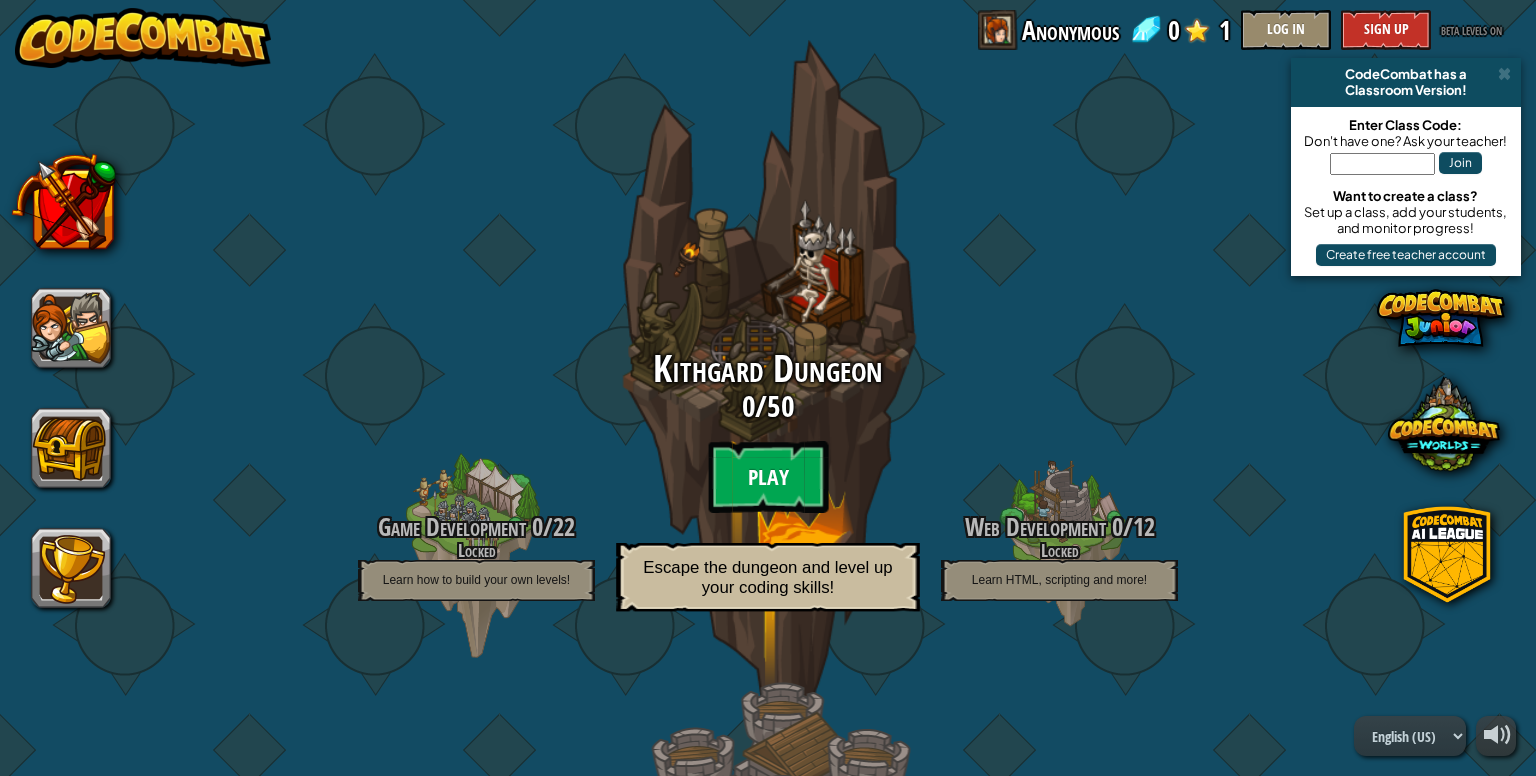 click on "Play" at bounding box center (768, 477) 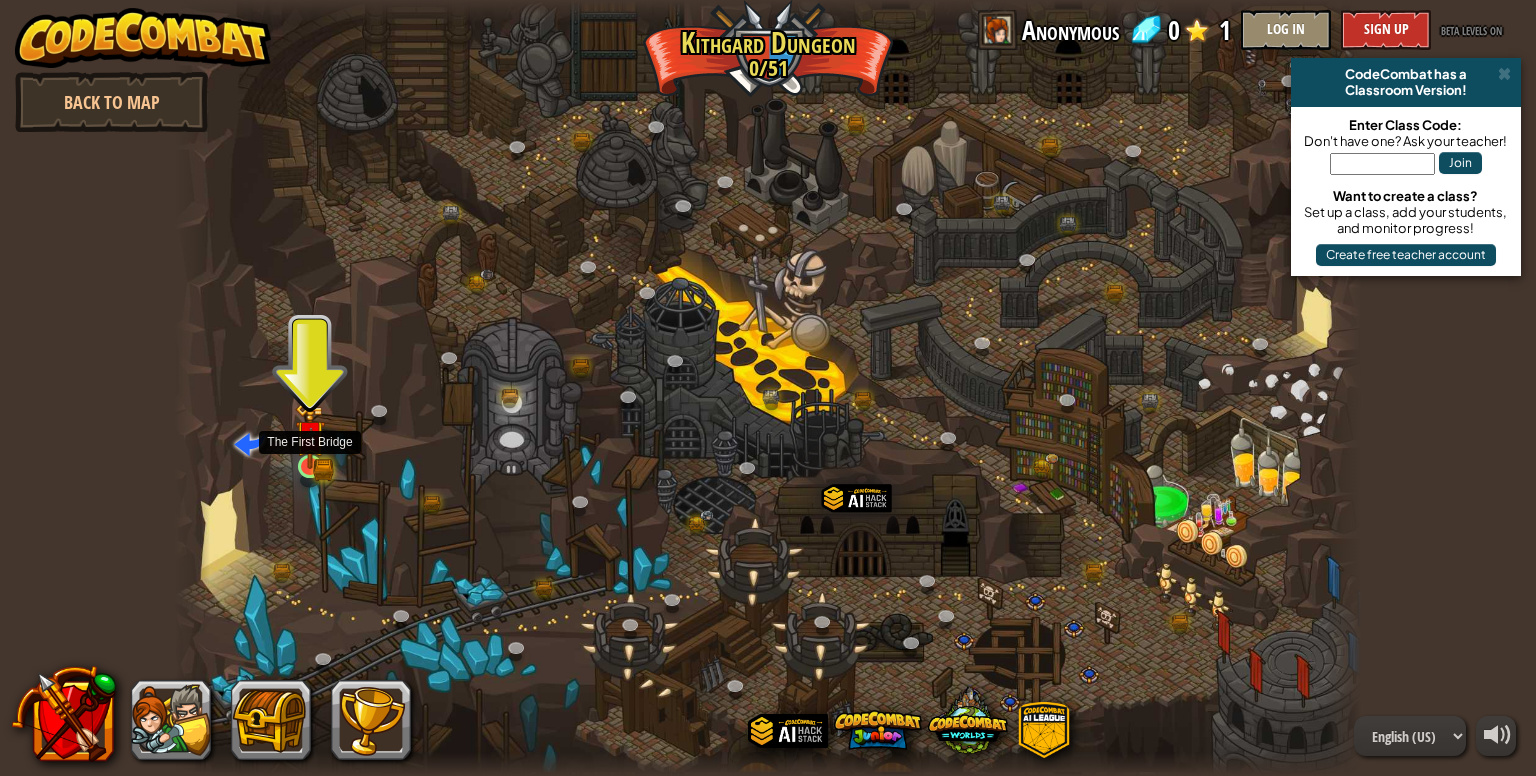 click at bounding box center [310, 435] 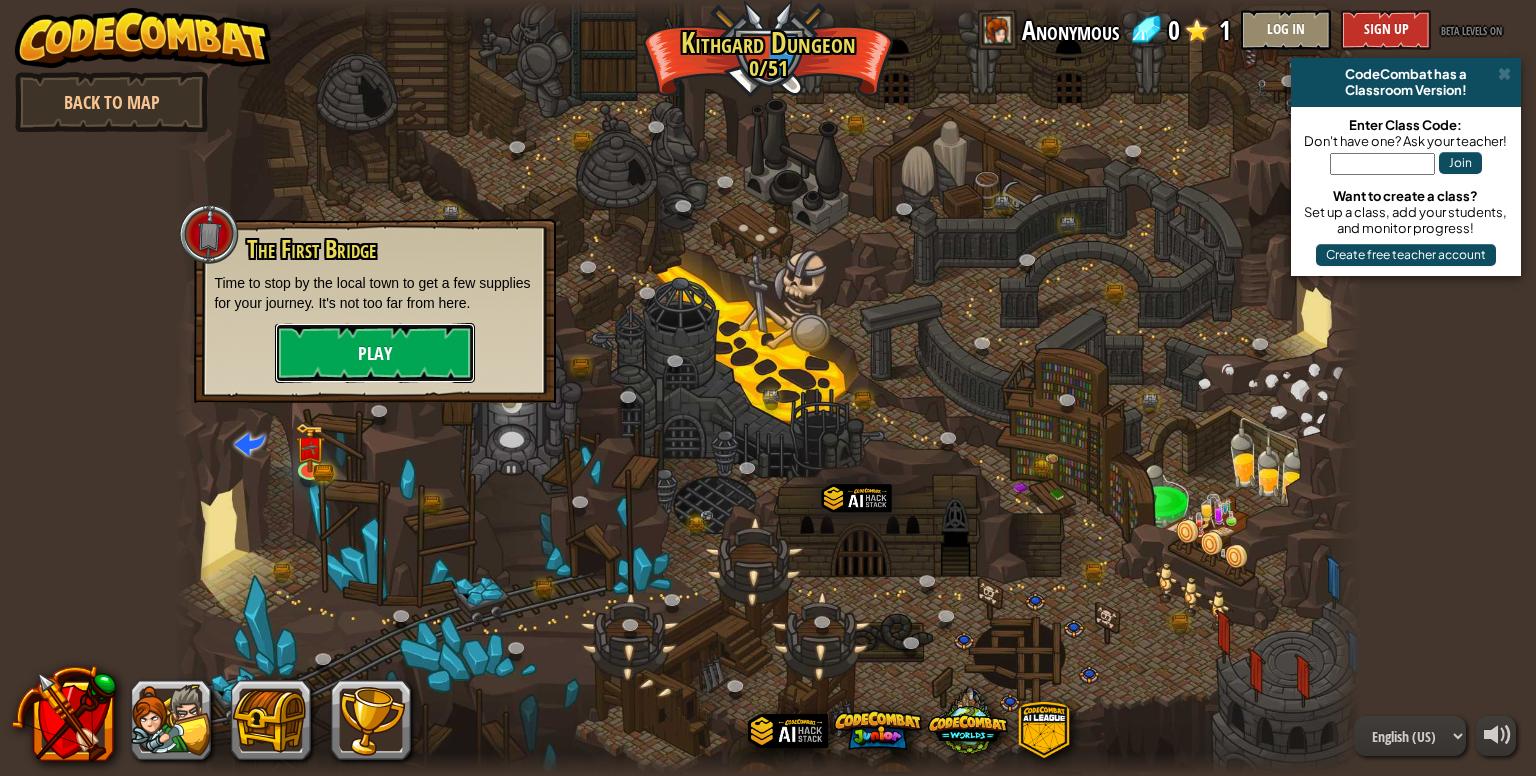 click on "Play" at bounding box center (375, 353) 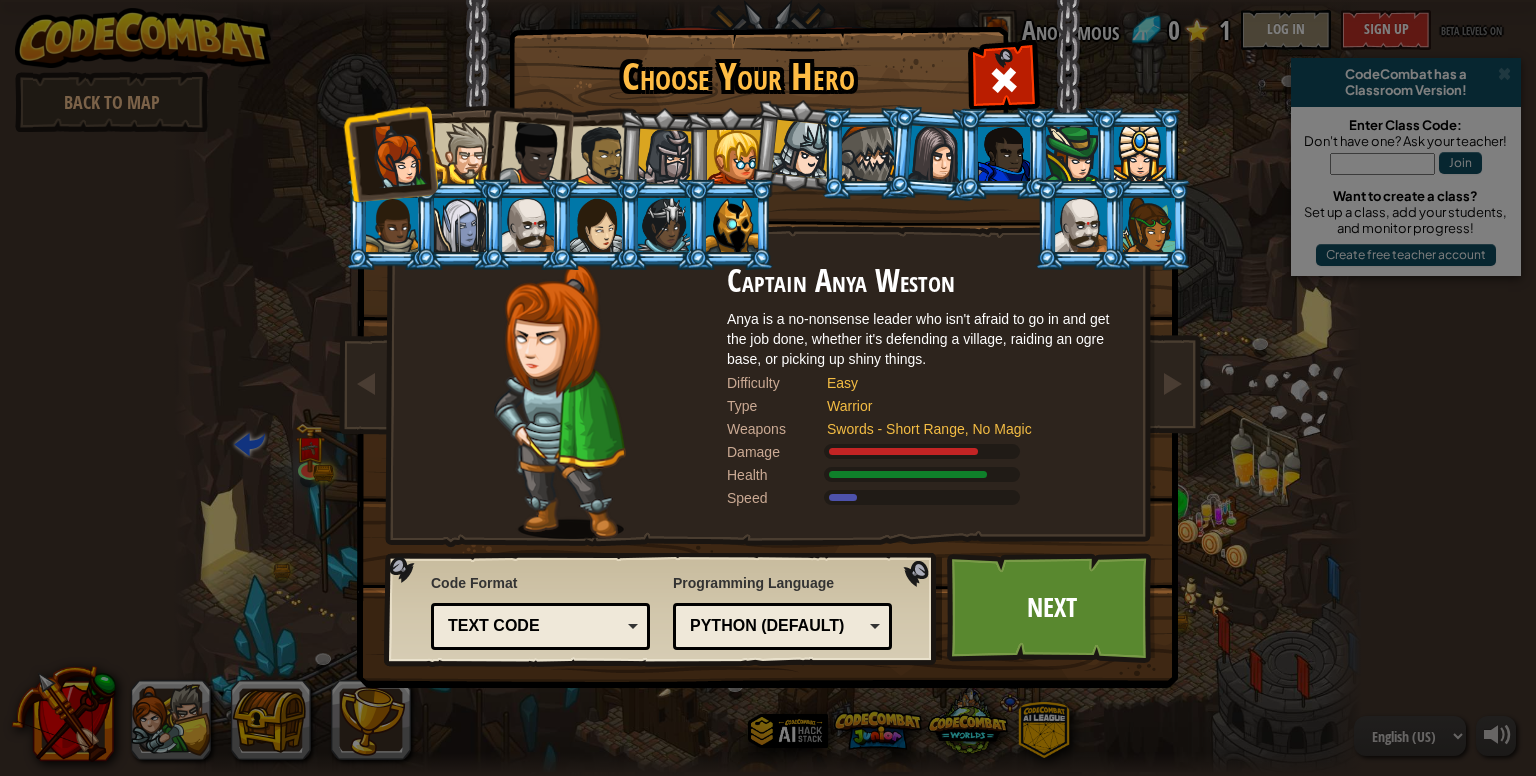 click on "Python (Default)" at bounding box center [776, 626] 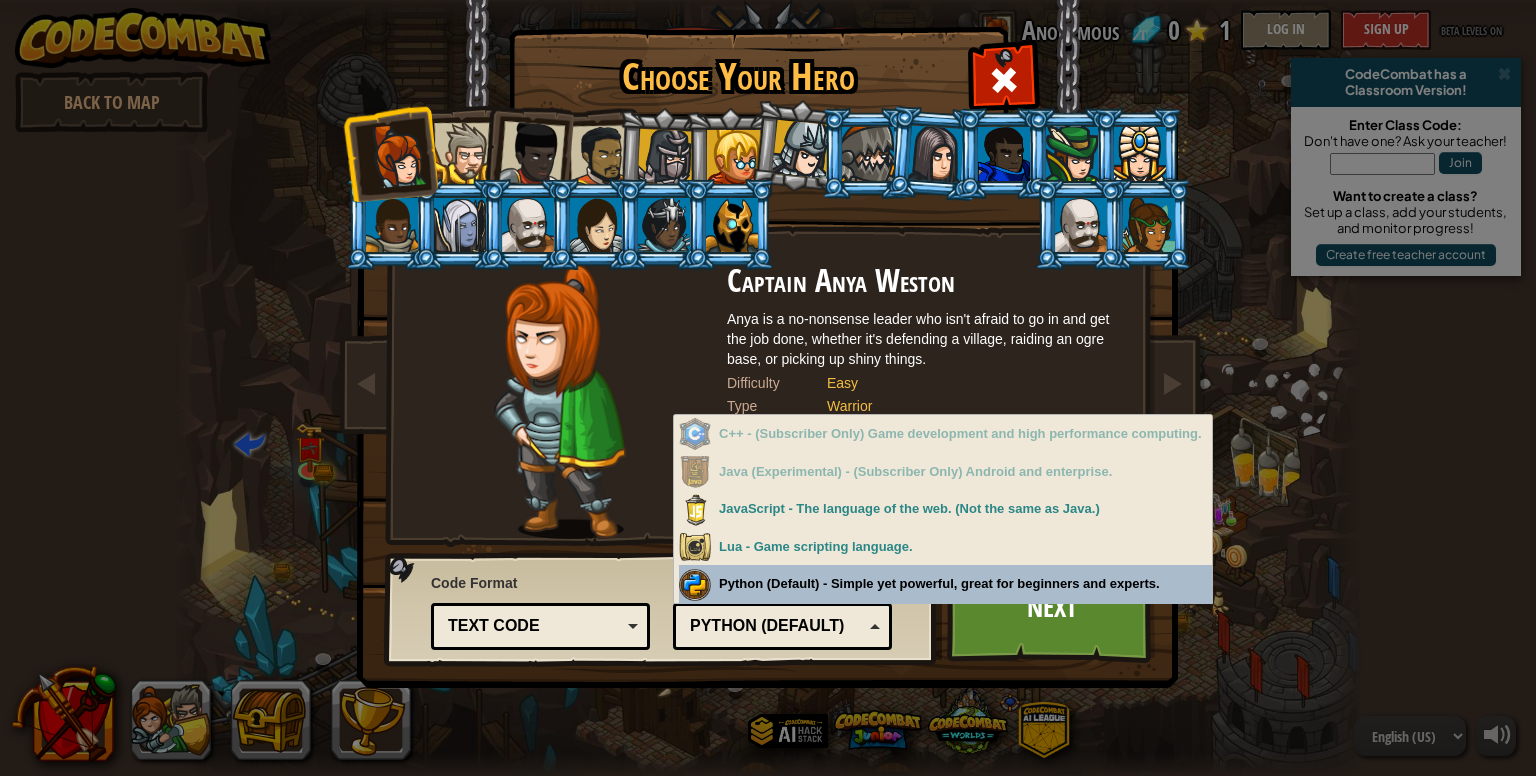 click on "Python (Default)" at bounding box center [782, 626] 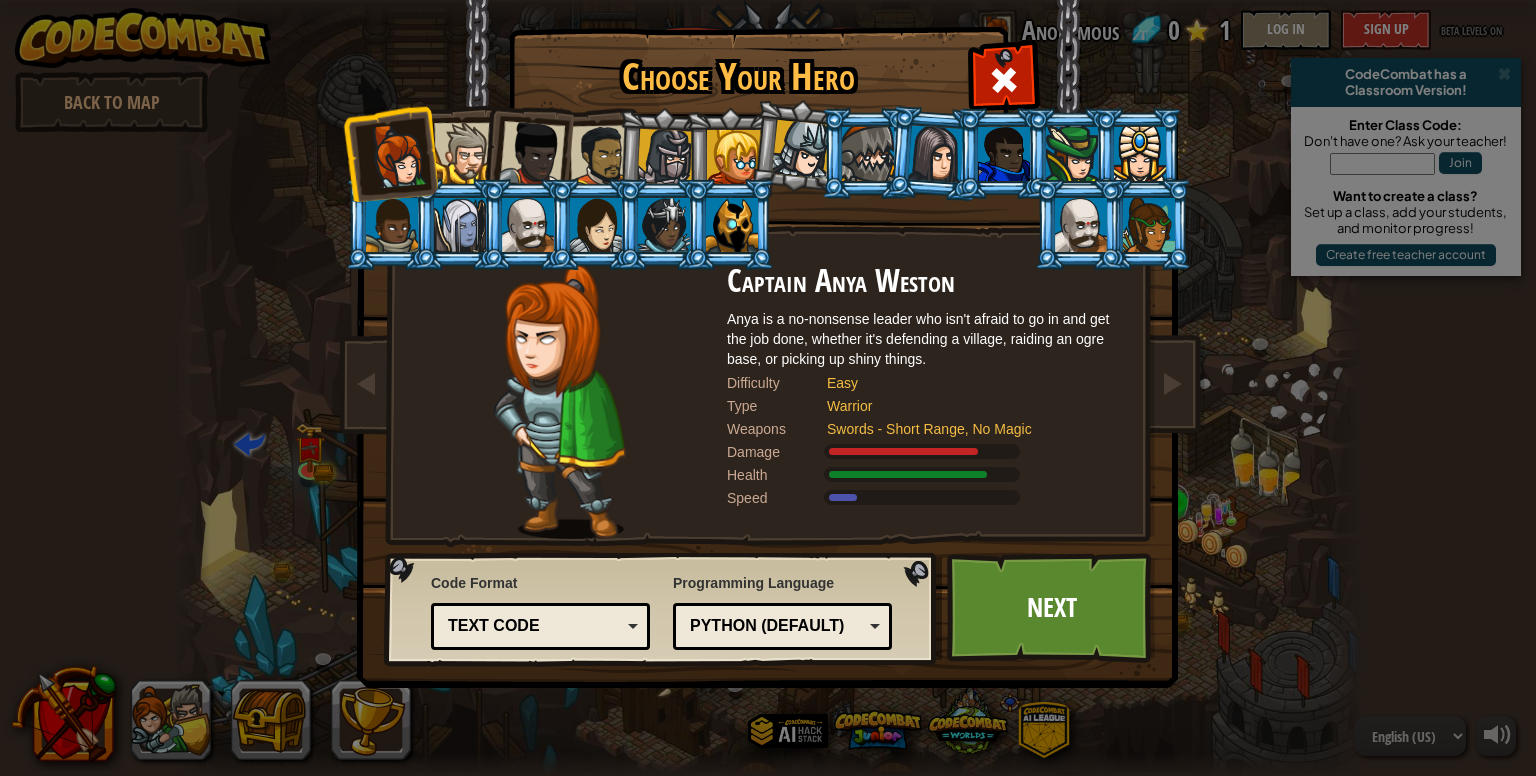 click on "Text code" at bounding box center [534, 626] 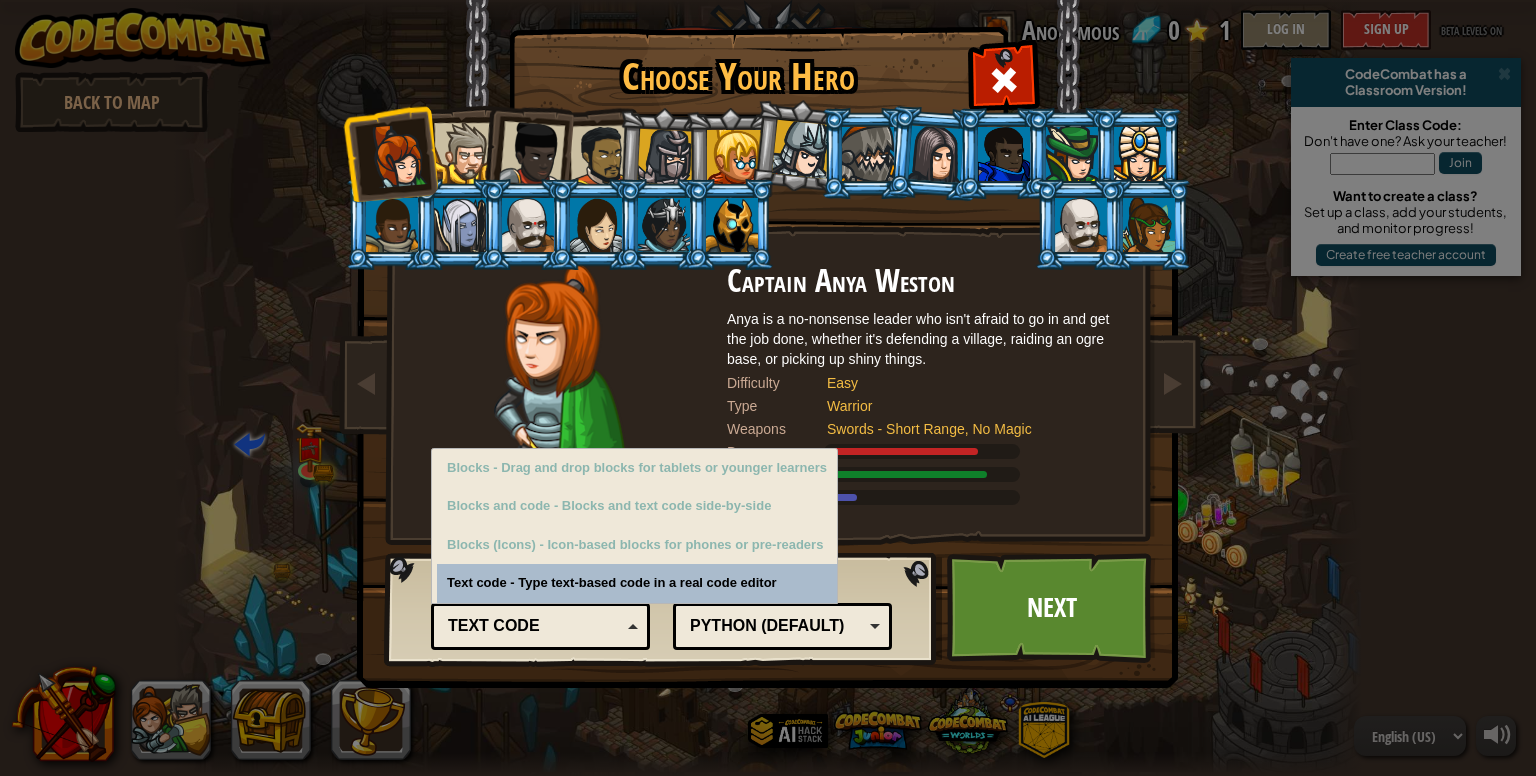 click on "Code Format Text code Blocks and code Blocks Blocks (Icons) Text code Blocks - Drag and drop blocks for tablets or younger learners Blocks and code - Blocks and text code side-by-side Blocks (Icons) - Icon-based blocks for phones or pre-readers Text code - Type text-based code in a real code editor Programming Language Python (Default) JavaScript Lua C++ Java (Experimental) Python (Default) C++ - (Subscriber Only) Game development and high performance computing. Java (Experimental) - (Subscriber Only) Android and enterprise. JavaScript - The language of the web. (Not the same as Java.) Lua - Game scripting language. Python (Default) - Simple yet powerful, great for beginners and experts." at bounding box center [661, 609] 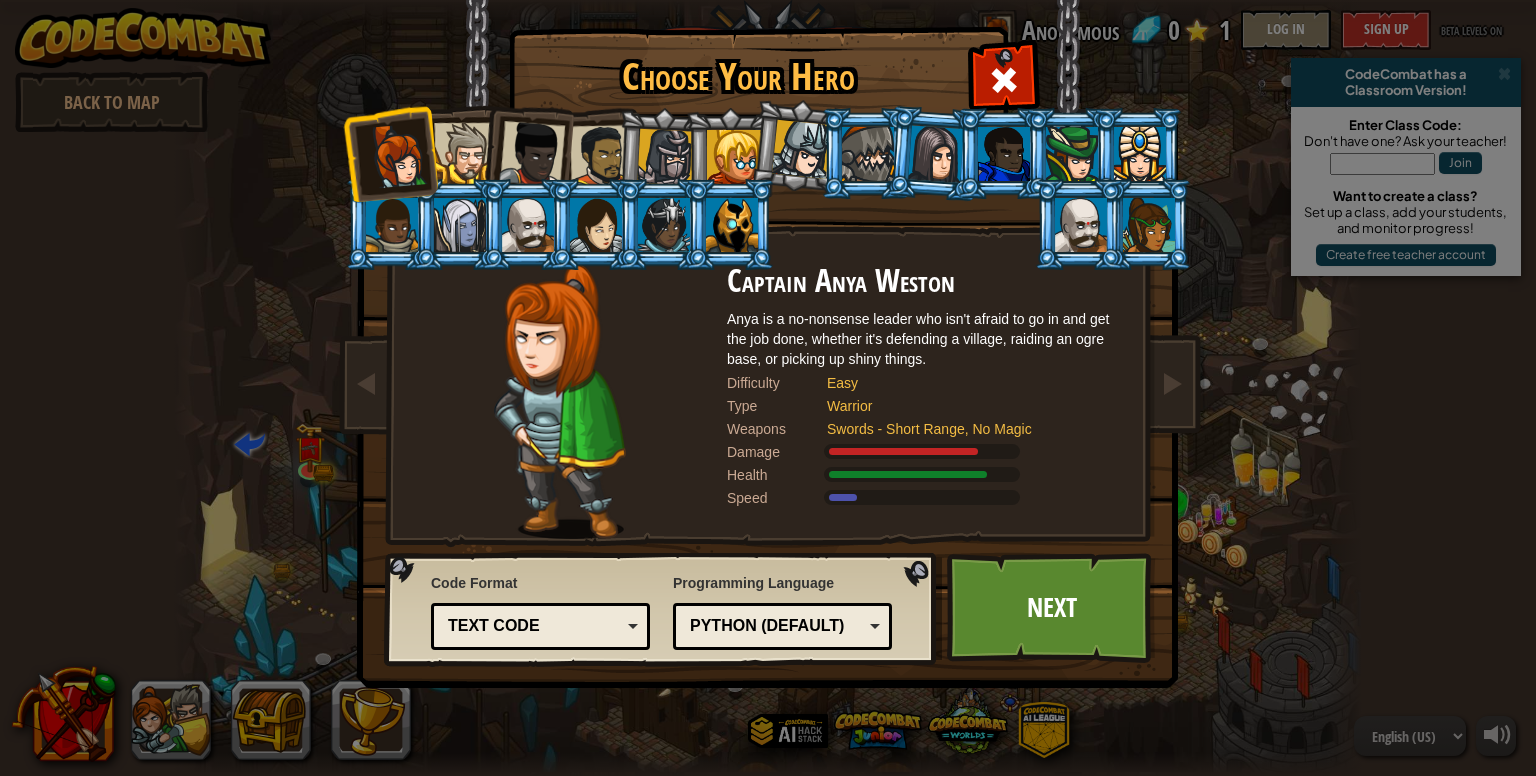 click on "Python (Default)" at bounding box center (776, 626) 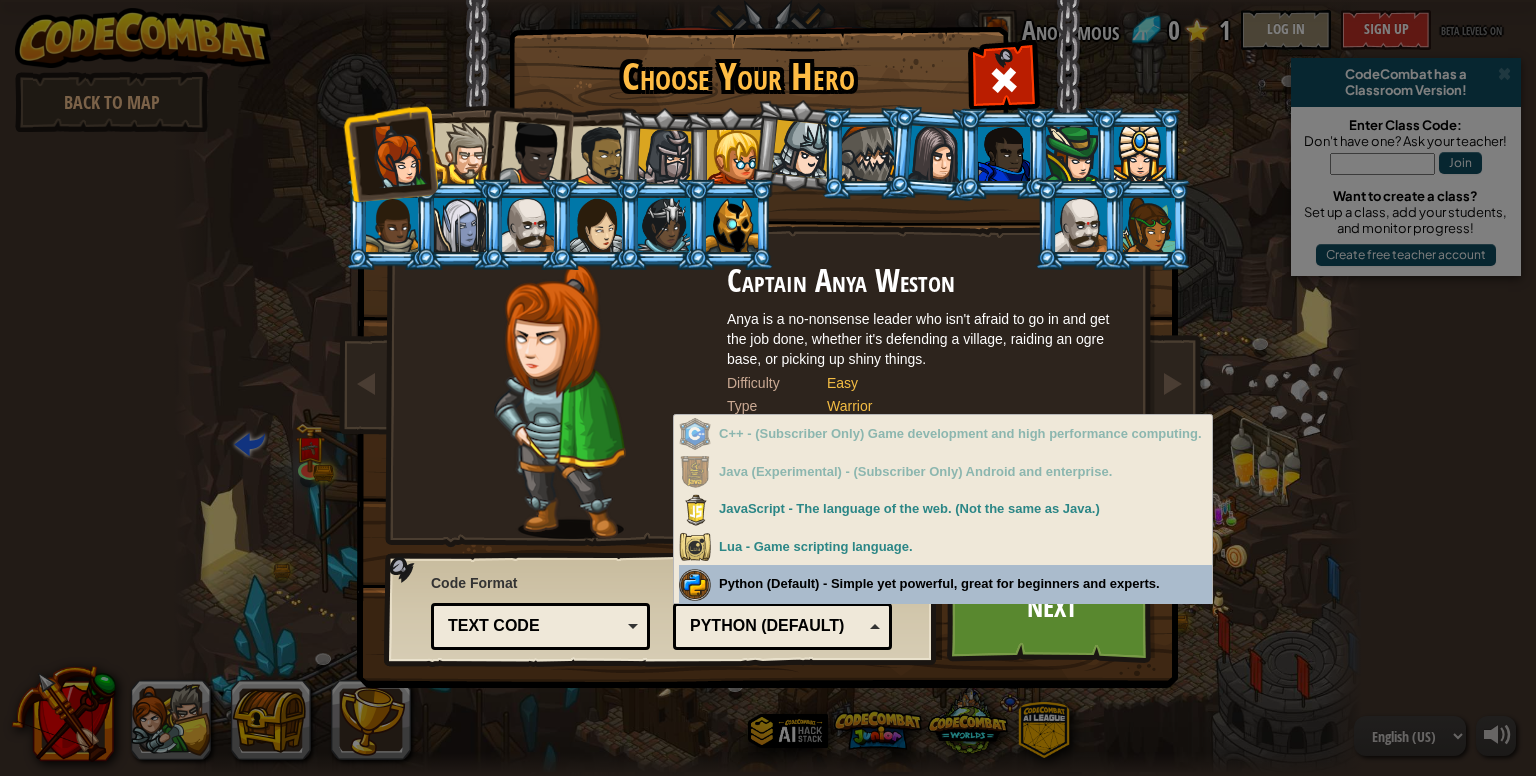click on "[PROGRAMMING_LANGUAGE] (Default) [PROGRAMMING_LANGUAGE] [PROGRAMMING_LANGUAGE] [PROGRAMMING_LANGUAGE] [PROGRAMMING_LANGUAGE] (Experimental) [PROGRAMMING_LANGUAGE] (Default)" at bounding box center (782, 626) 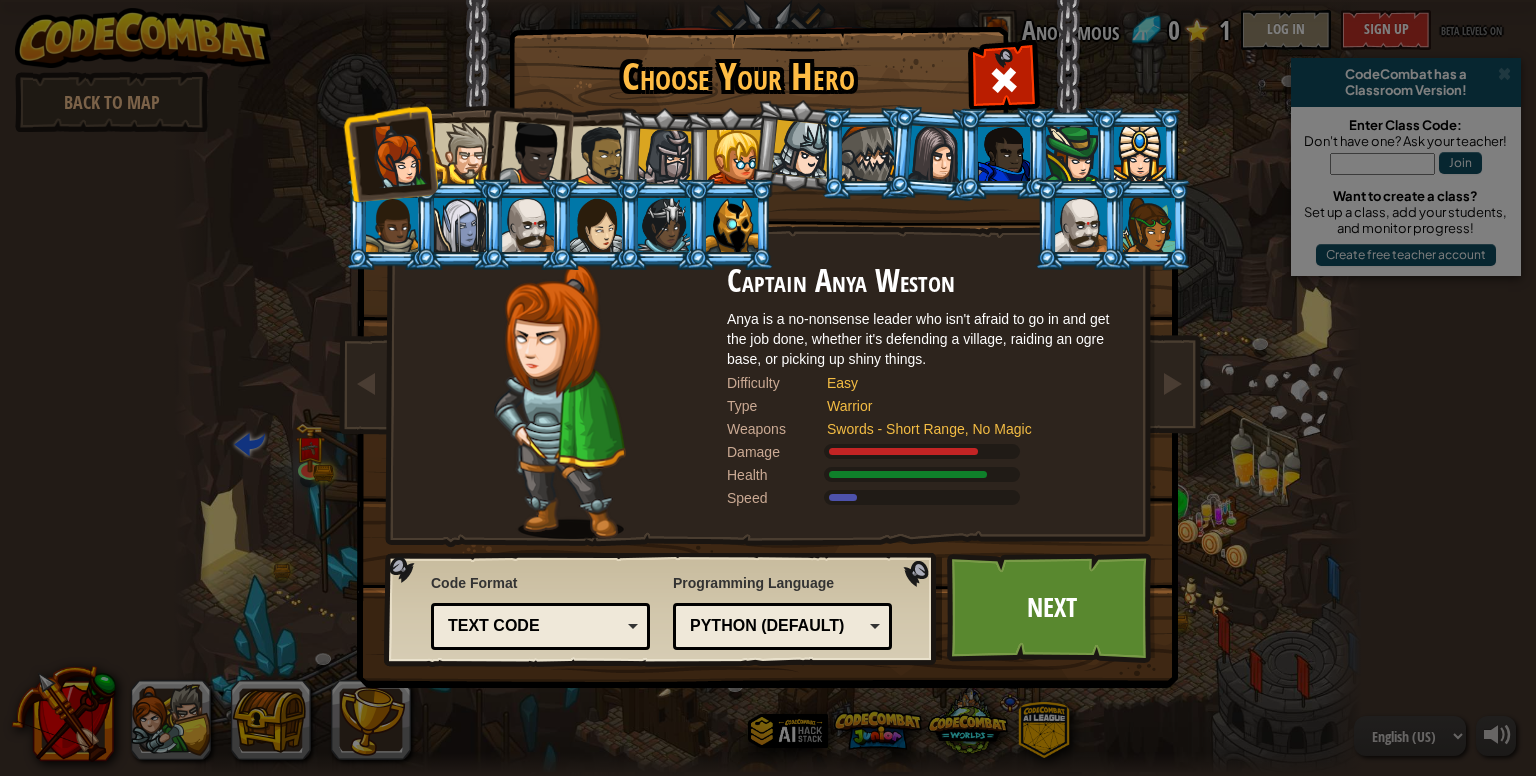 click on "Choose Your Hero 0 Captain Anya Weston Anya is a no-nonsense leader who isn't afraid to go in and get the job done, whether it's defending a village, raiding an ogre base, or picking up shiny things. Difficulty Easy Type Warrior Weapons Swords - Short Range, No Magic Damage Health Speed Sir Tharin Thunderfist A mighty warrior. Tharin loves just three things: exploring, building stuff, and combat. He's tough but slow. Difficulty Easy Type Warrior Weapons Swords - Short Range, No Magic Damage Health Speed Lady Ida Justheart Lady Ida Justheart is a champion of the people, questing for justice across all the lands. No one knows what she does in her spare time. Difficulty Easy Type Warrior Weapons Swords - Short Range, No Magic Damage Health Speed Alejandro the Duelist Alejandro travels across the world, seeking out challenges to test his skills with his impractically gigantic sword and tiny shield. Difficulty Easy Type Warrior Weapons Swords - Short Range, No Magic Damage Health Speed Amara Arrowhead Difficulty" at bounding box center (768, 388) 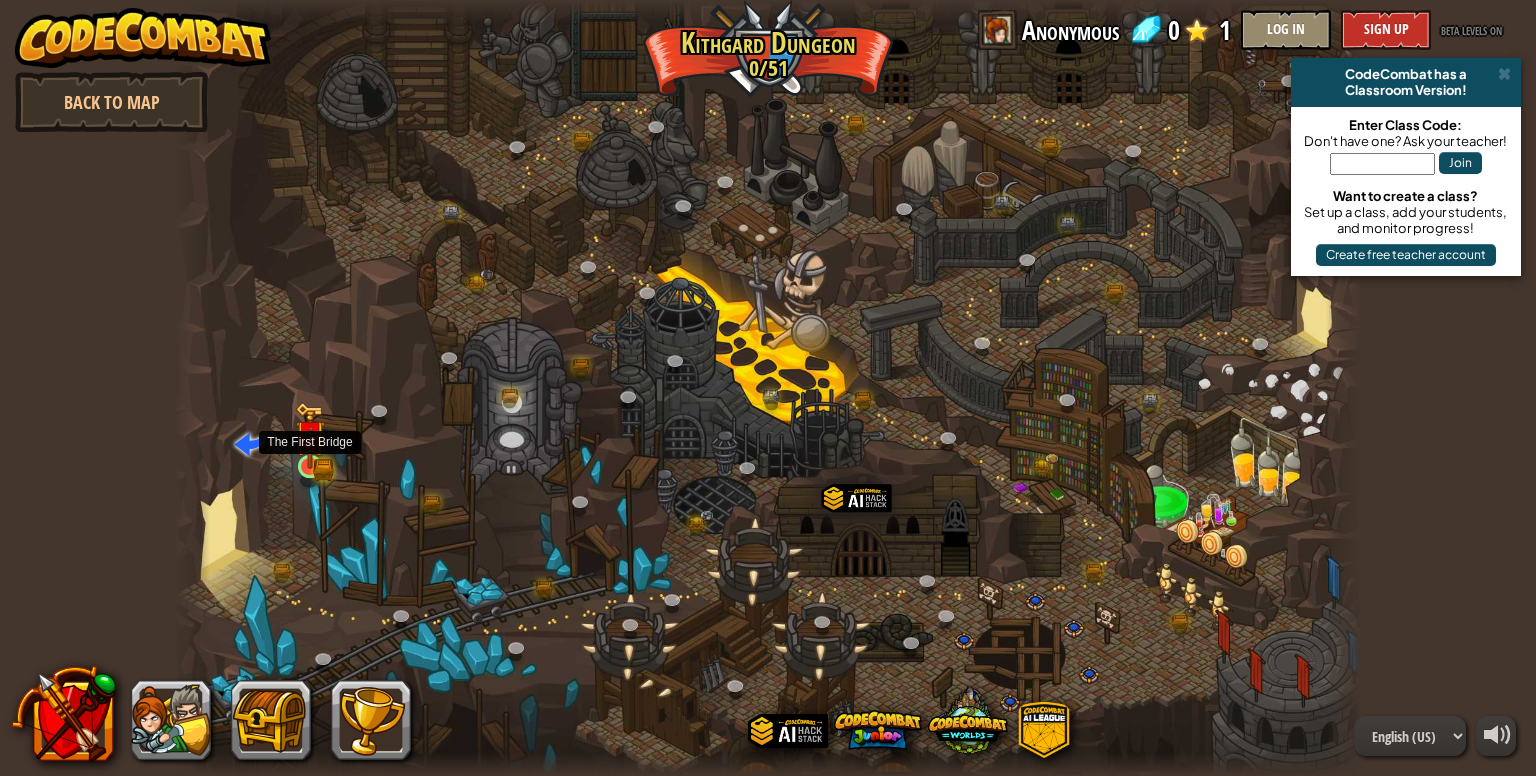 click at bounding box center (310, 436) 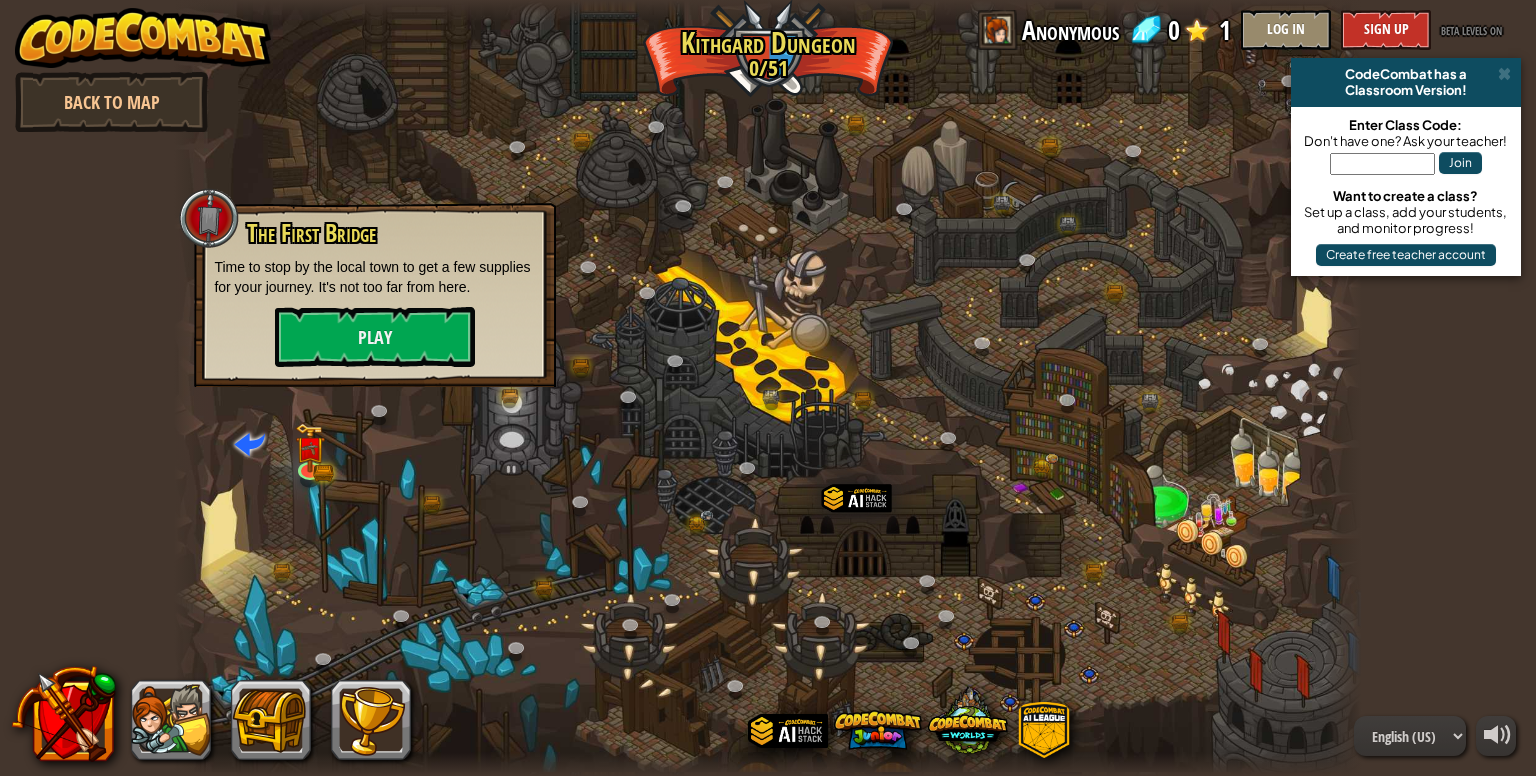 click on "The First Bridge Time to stop by the local [CITY] to get a few supplies for your journey. It's not too far from here.
Play" at bounding box center [375, 295] 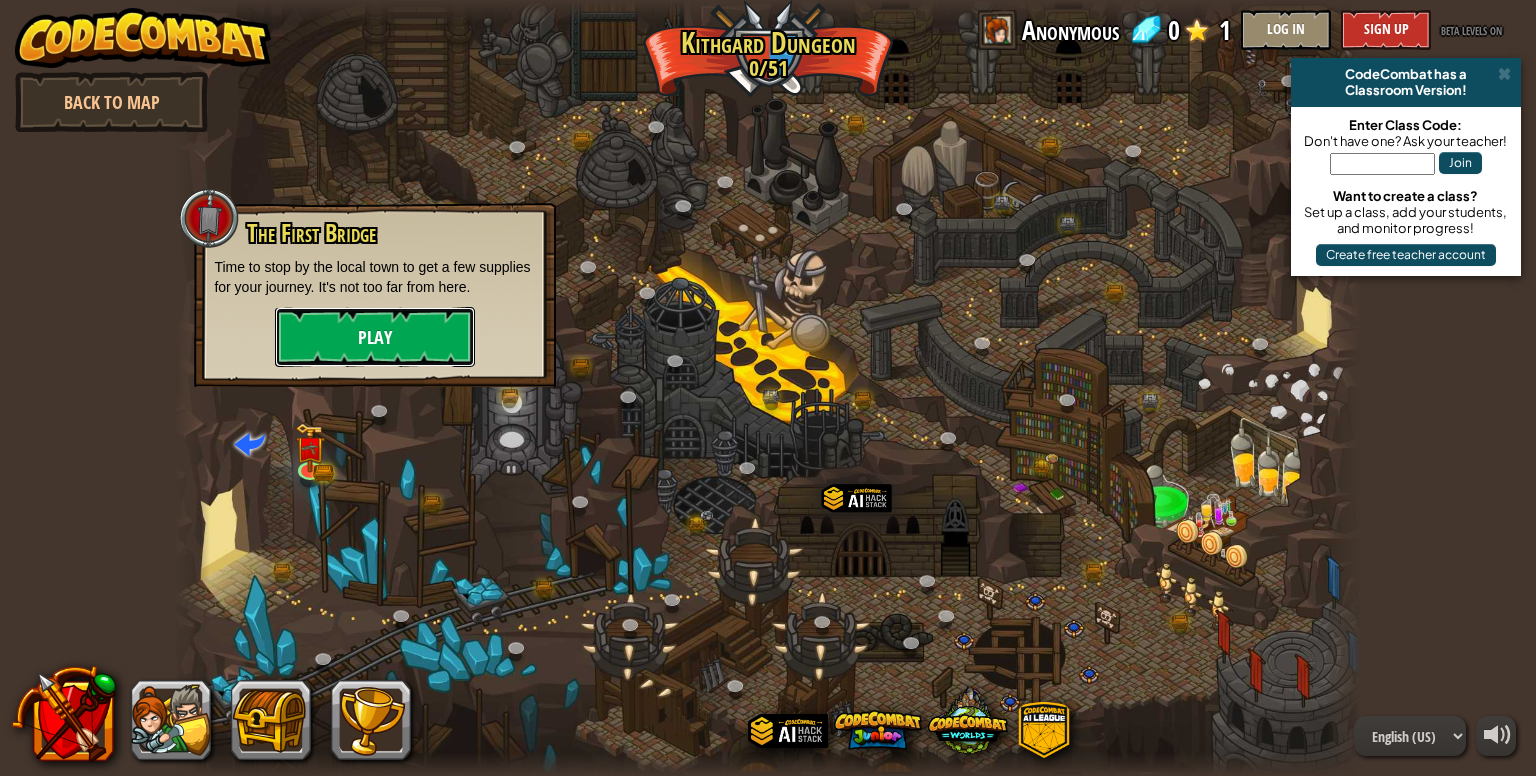 click on "Play" at bounding box center (375, 337) 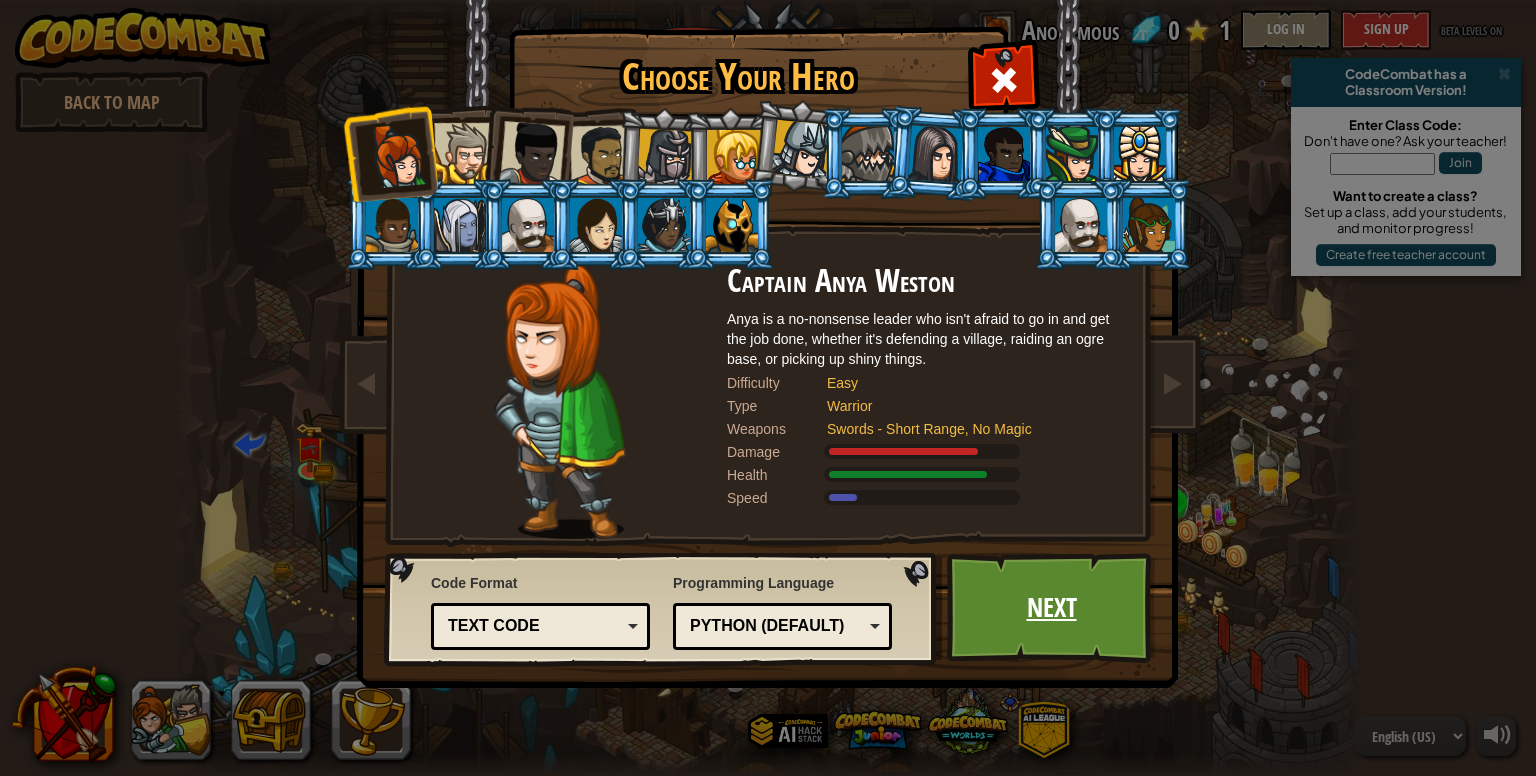 click on "Next" at bounding box center (1051, 608) 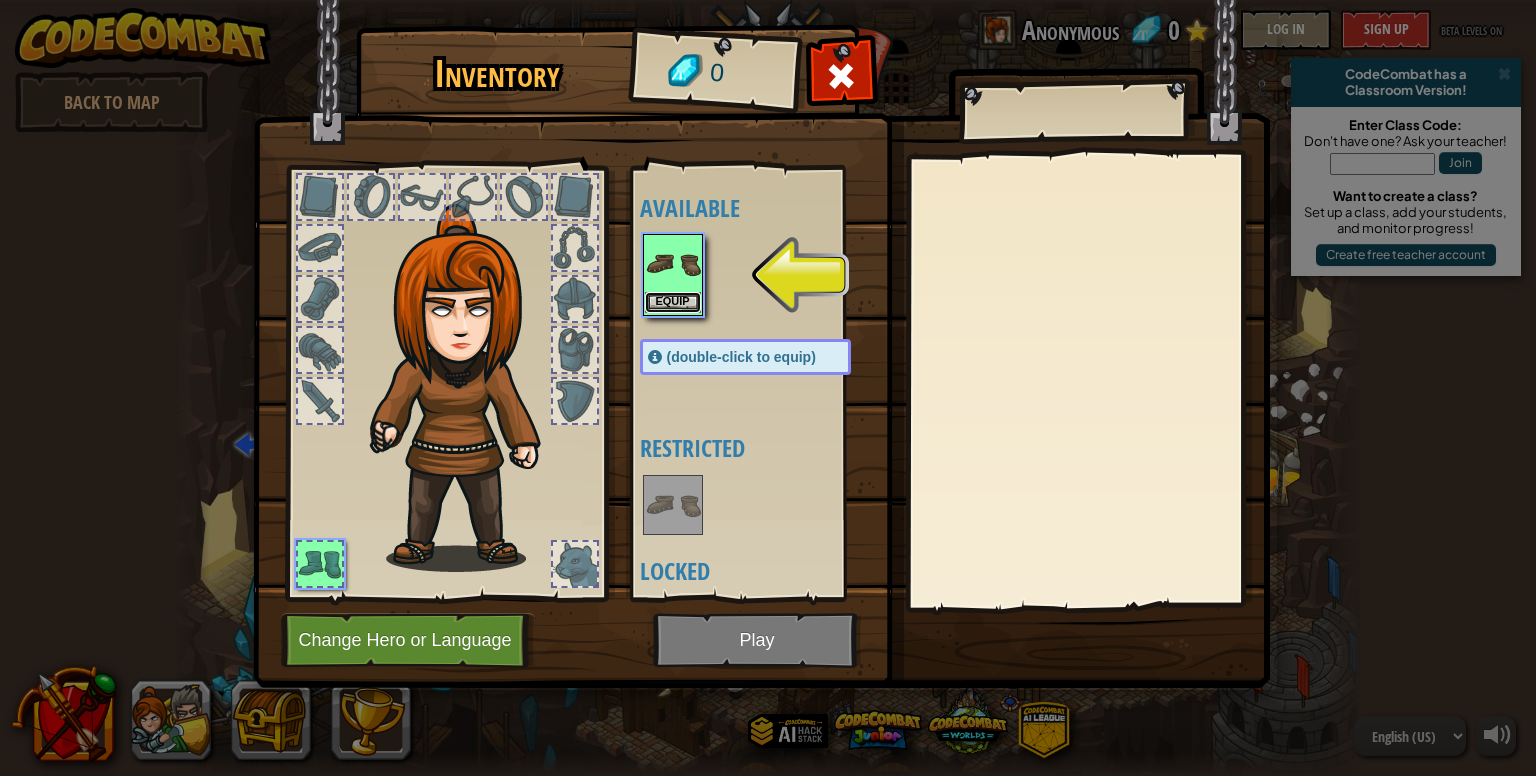 click on "Equip" at bounding box center (673, 302) 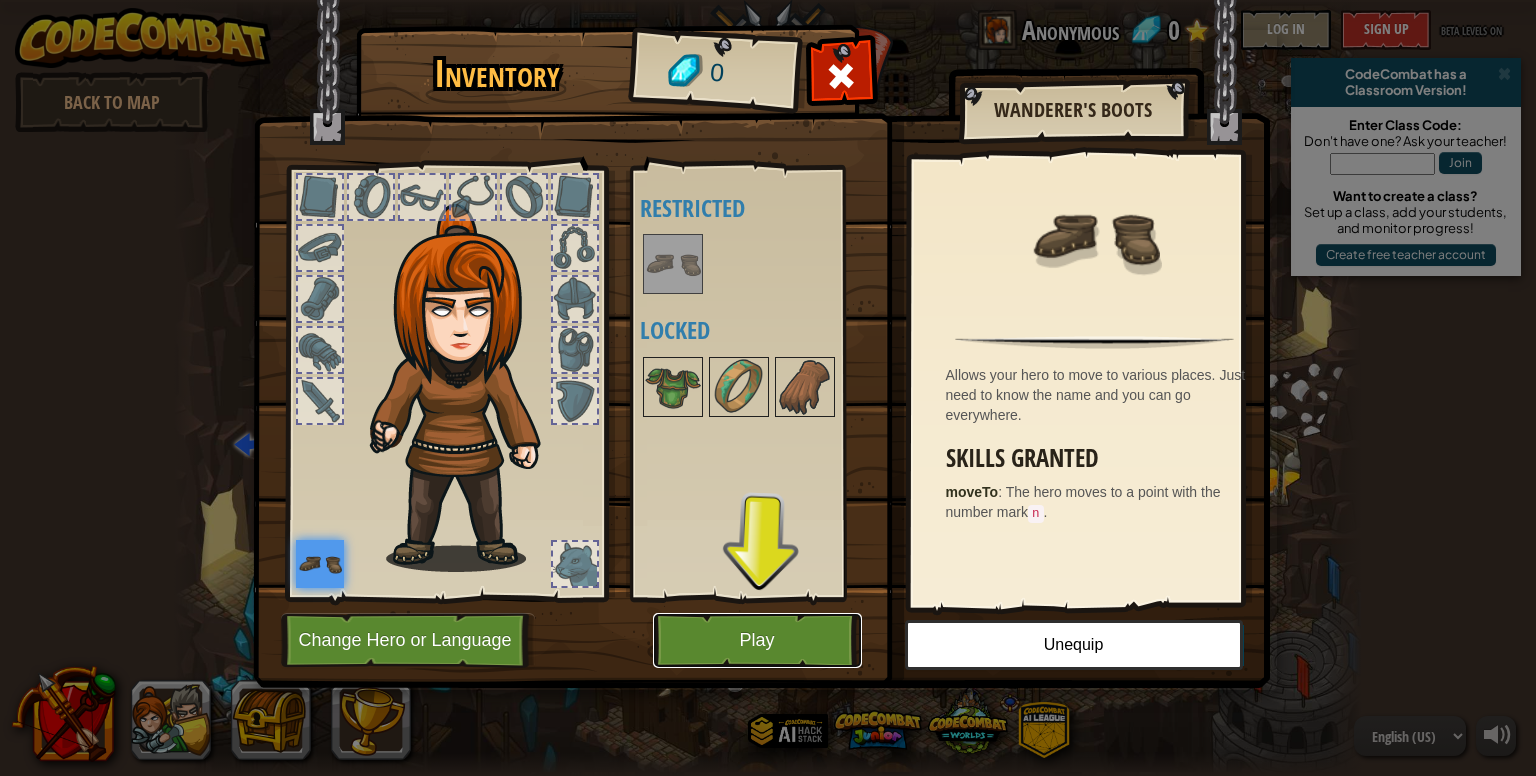 click on "Play" at bounding box center (757, 640) 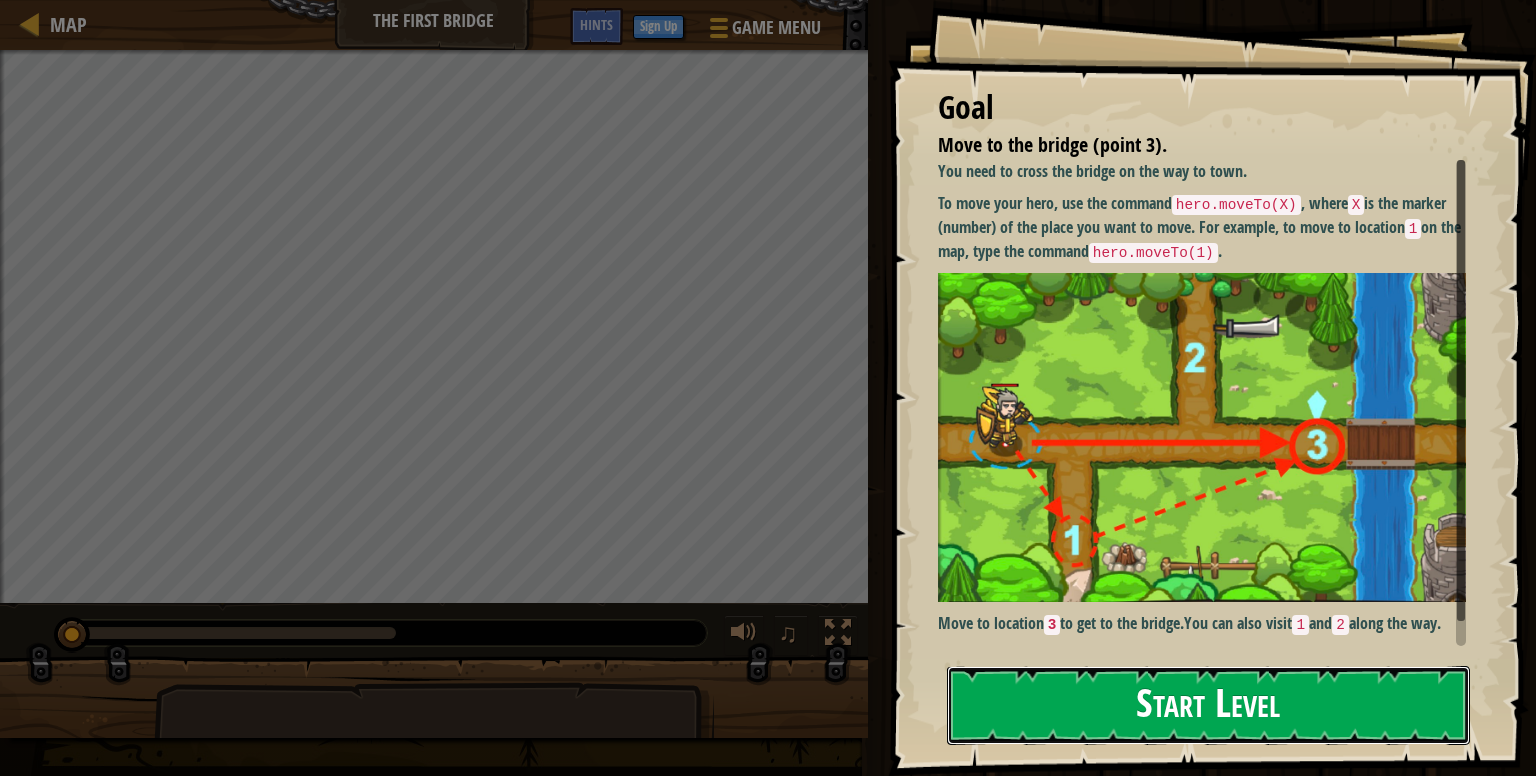click on "Start Level" at bounding box center (1208, 705) 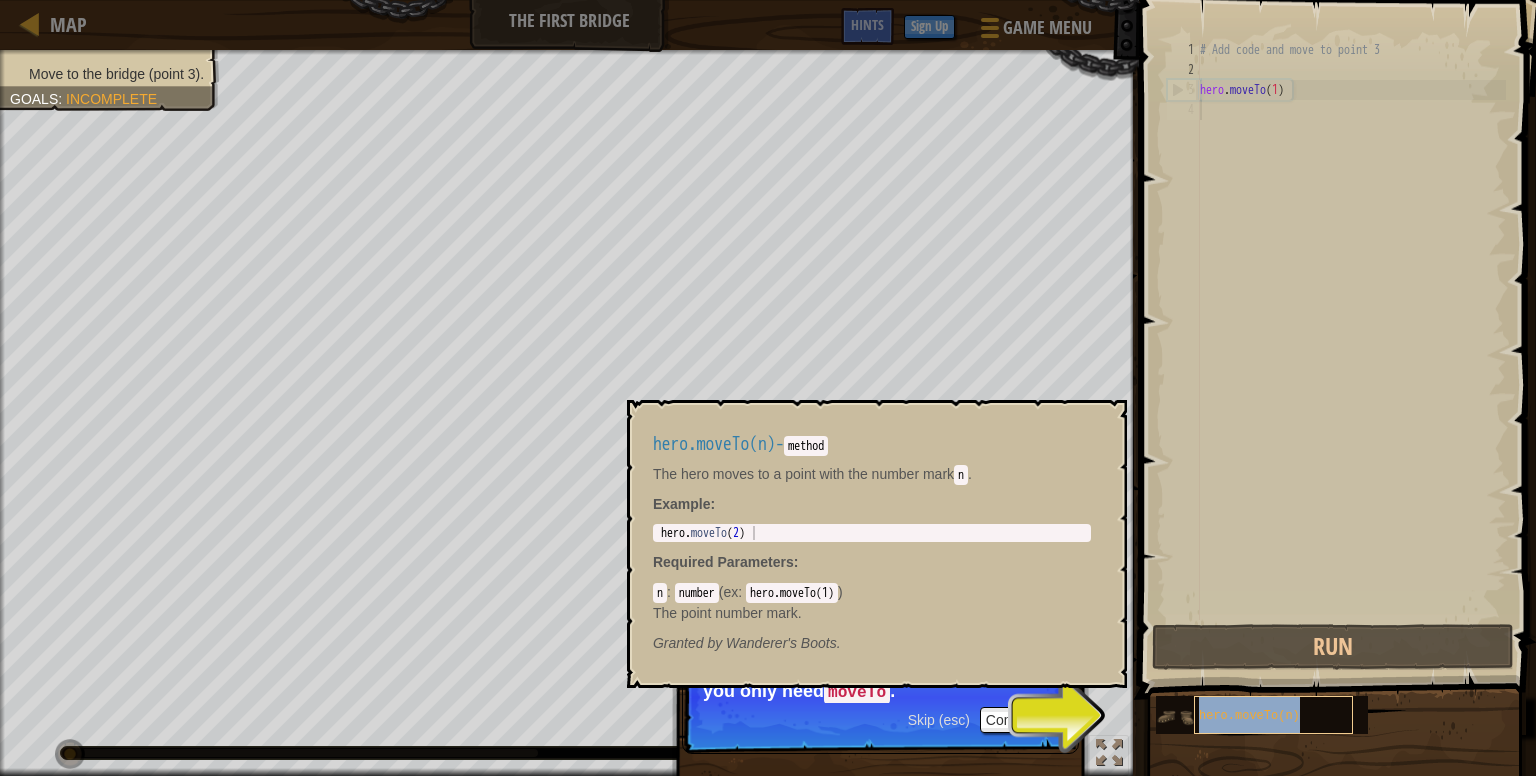 click on "hero.moveTo(n)" at bounding box center [1273, 715] 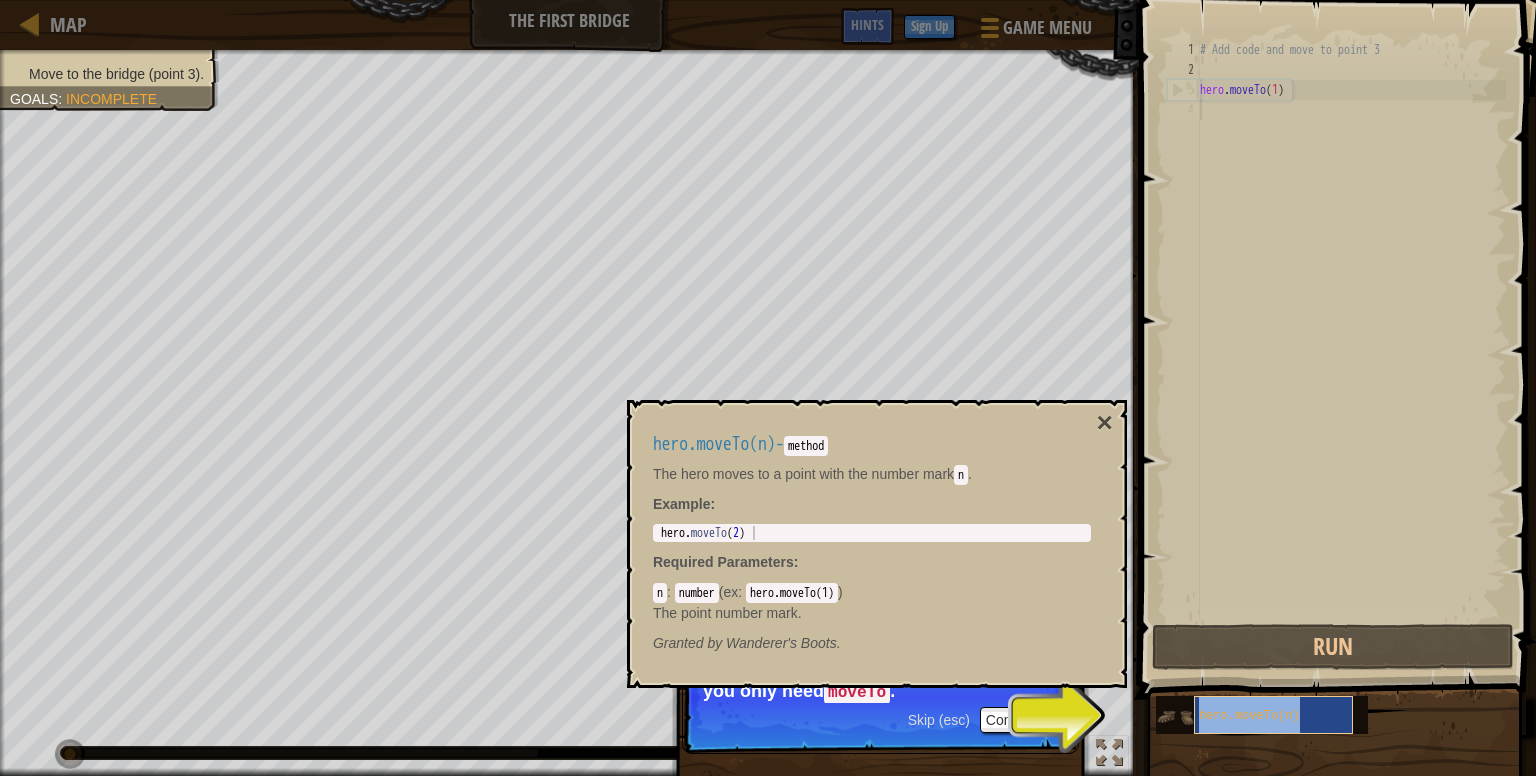 click on "hero.moveTo(n)" at bounding box center [1249, 716] 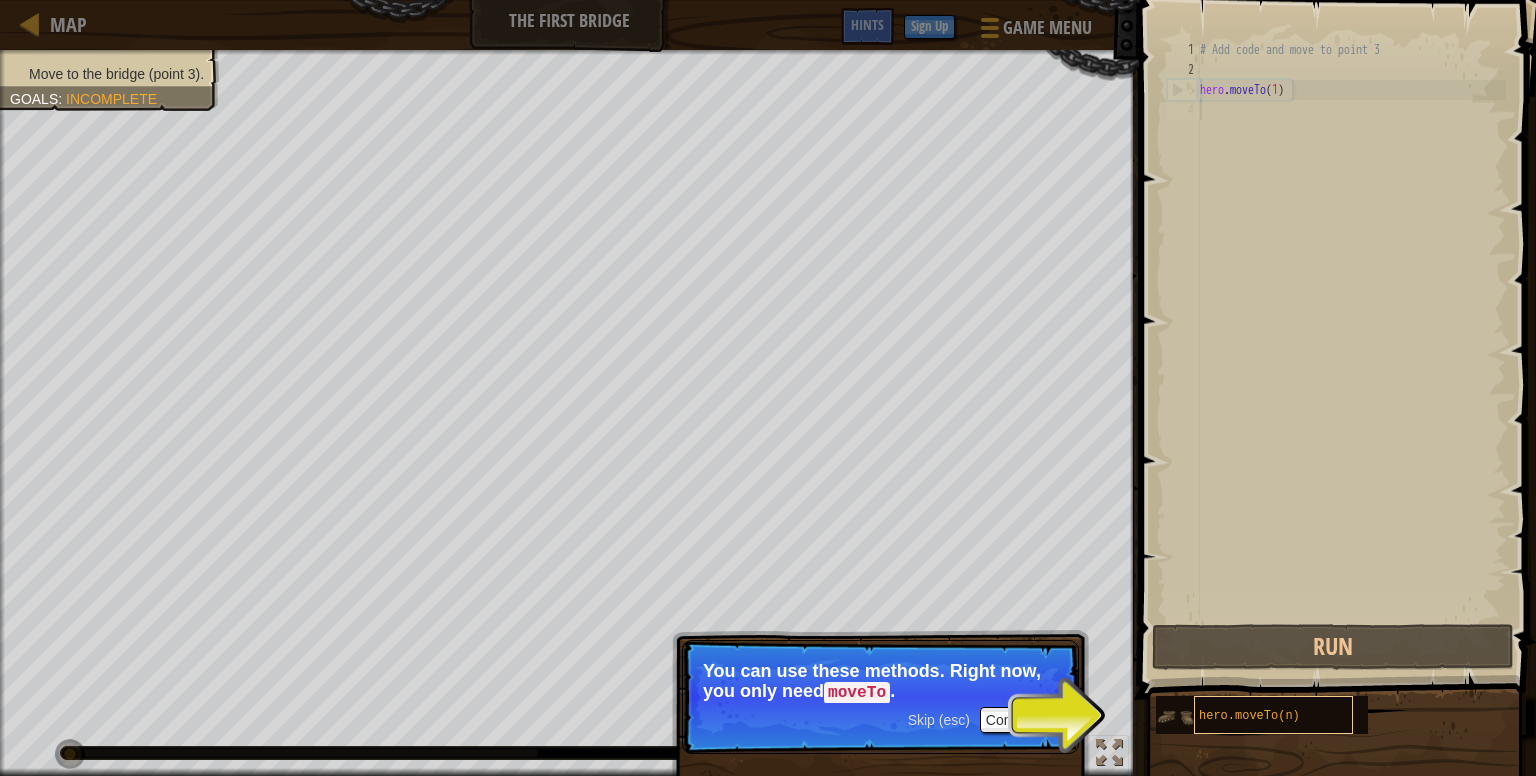 scroll, scrollTop: 9, scrollLeft: 0, axis: vertical 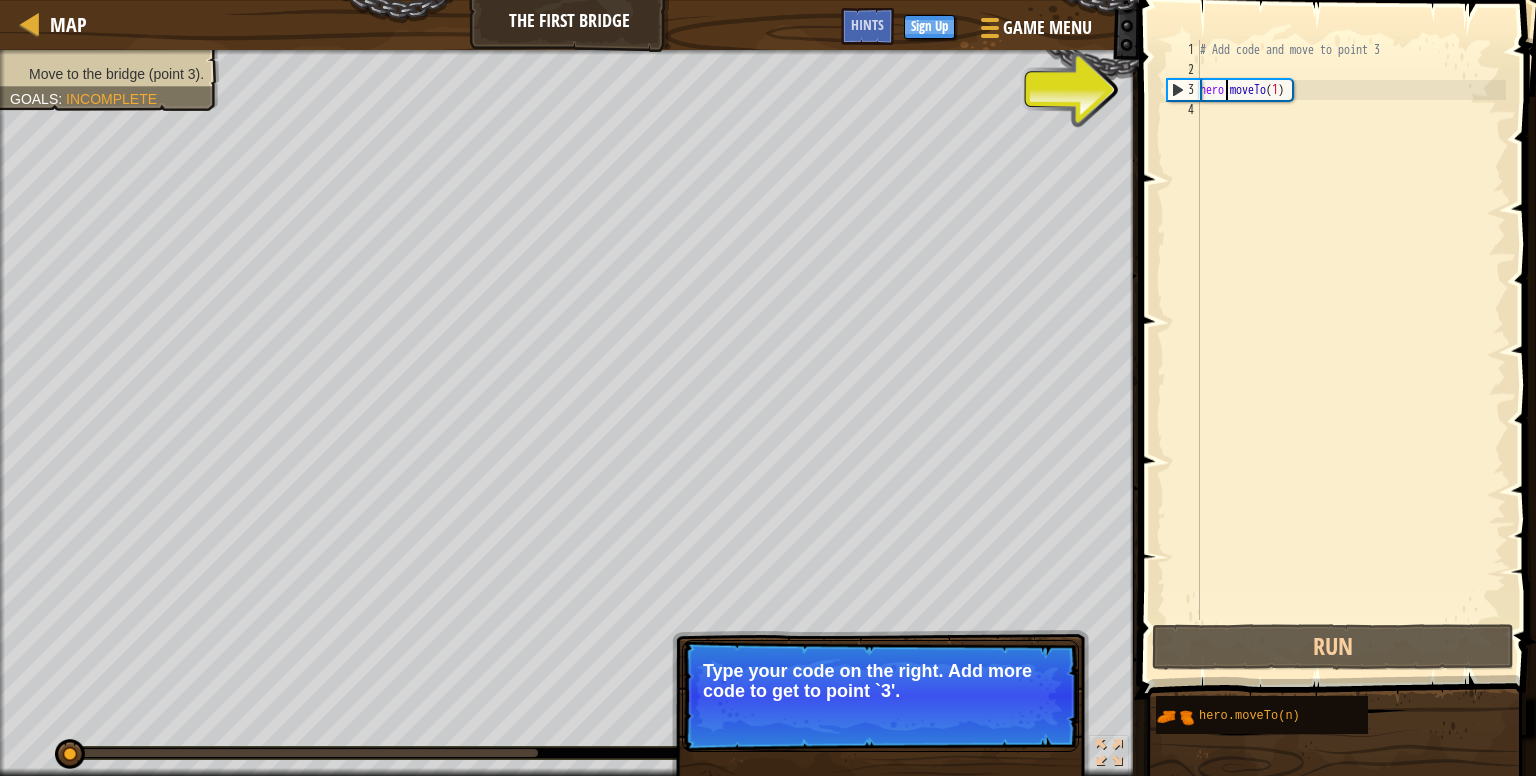 click on "# Add code and move to point 3 hero . moveTo ( 1 )" at bounding box center (1351, 350) 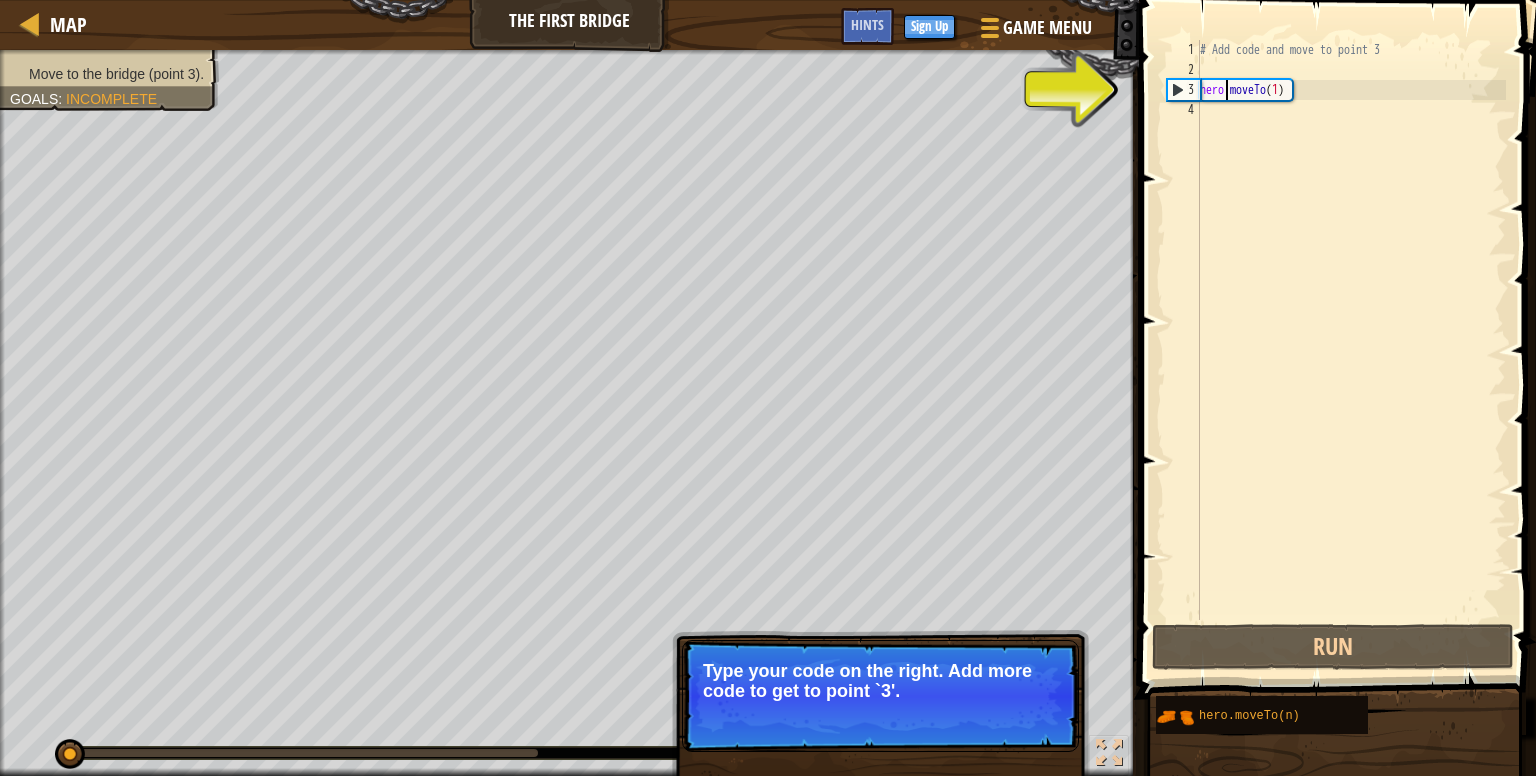 type on "hero.moveTo(1)" 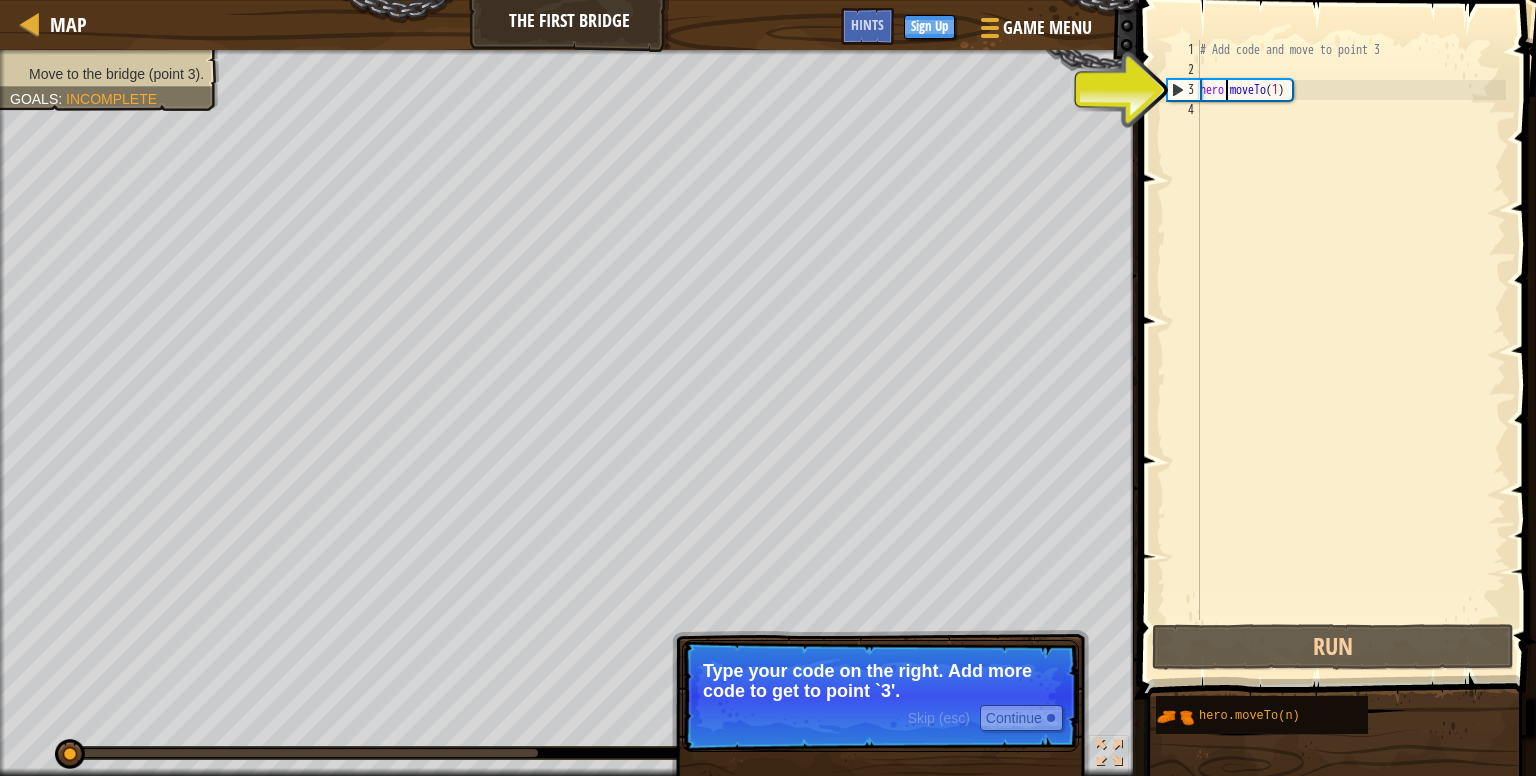 click on "# Add code and move to point 3 hero . moveTo ( 1 )" at bounding box center [1351, 350] 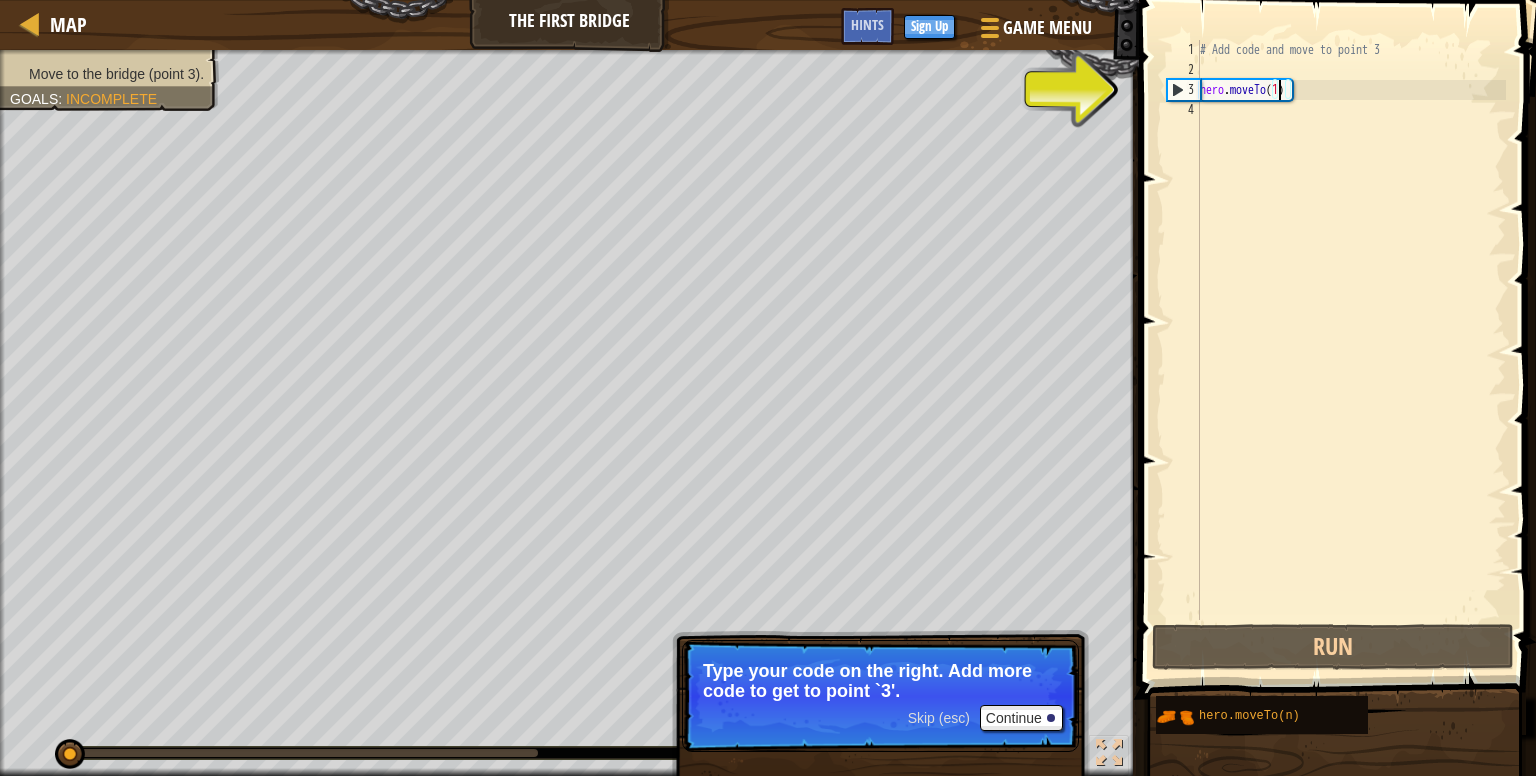 click on "# Add code and move to point 3 hero . moveTo ( 1 )" at bounding box center (1351, 350) 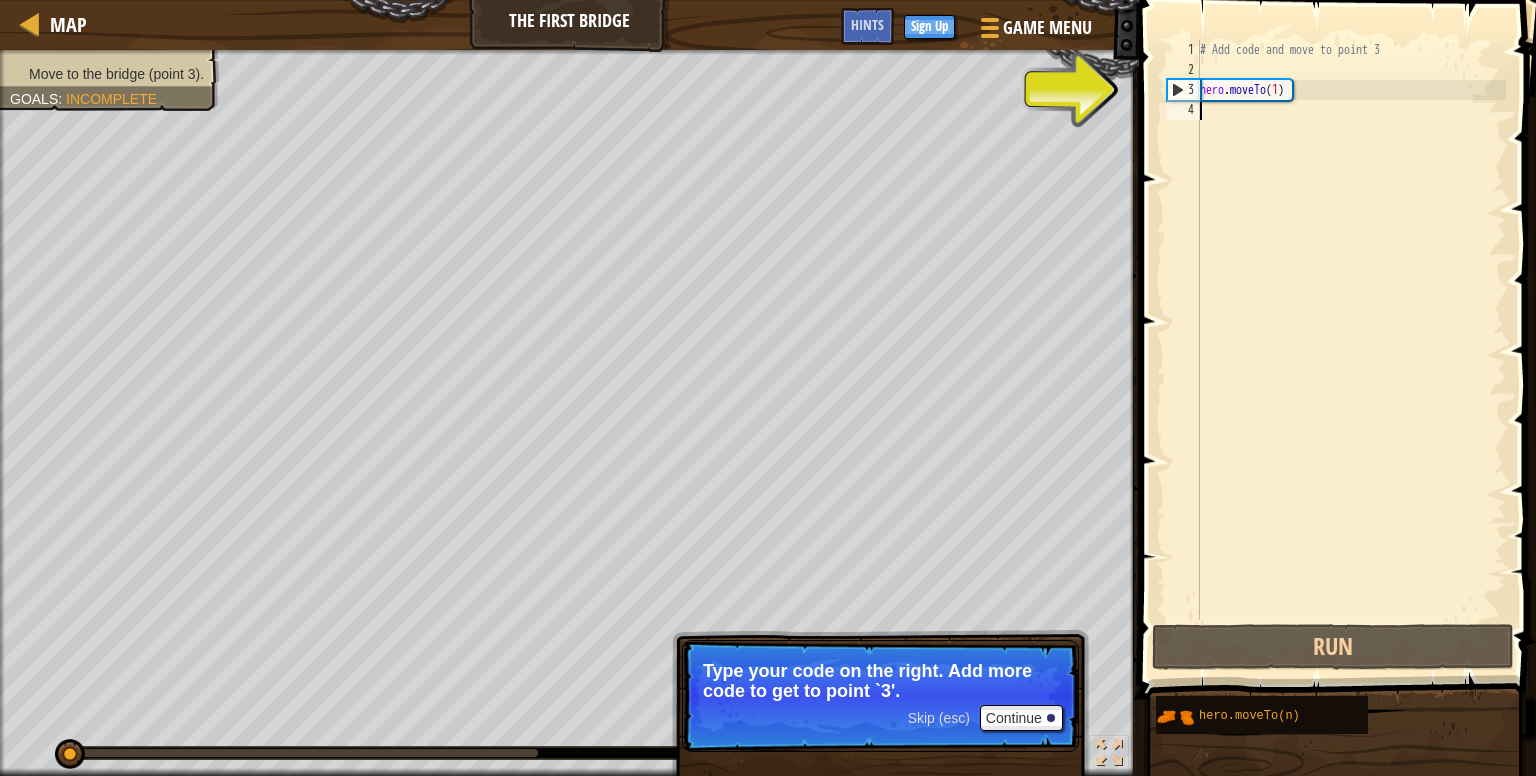 click on "# Add code and move to point 3 hero . moveTo ( 1 )" at bounding box center [1351, 350] 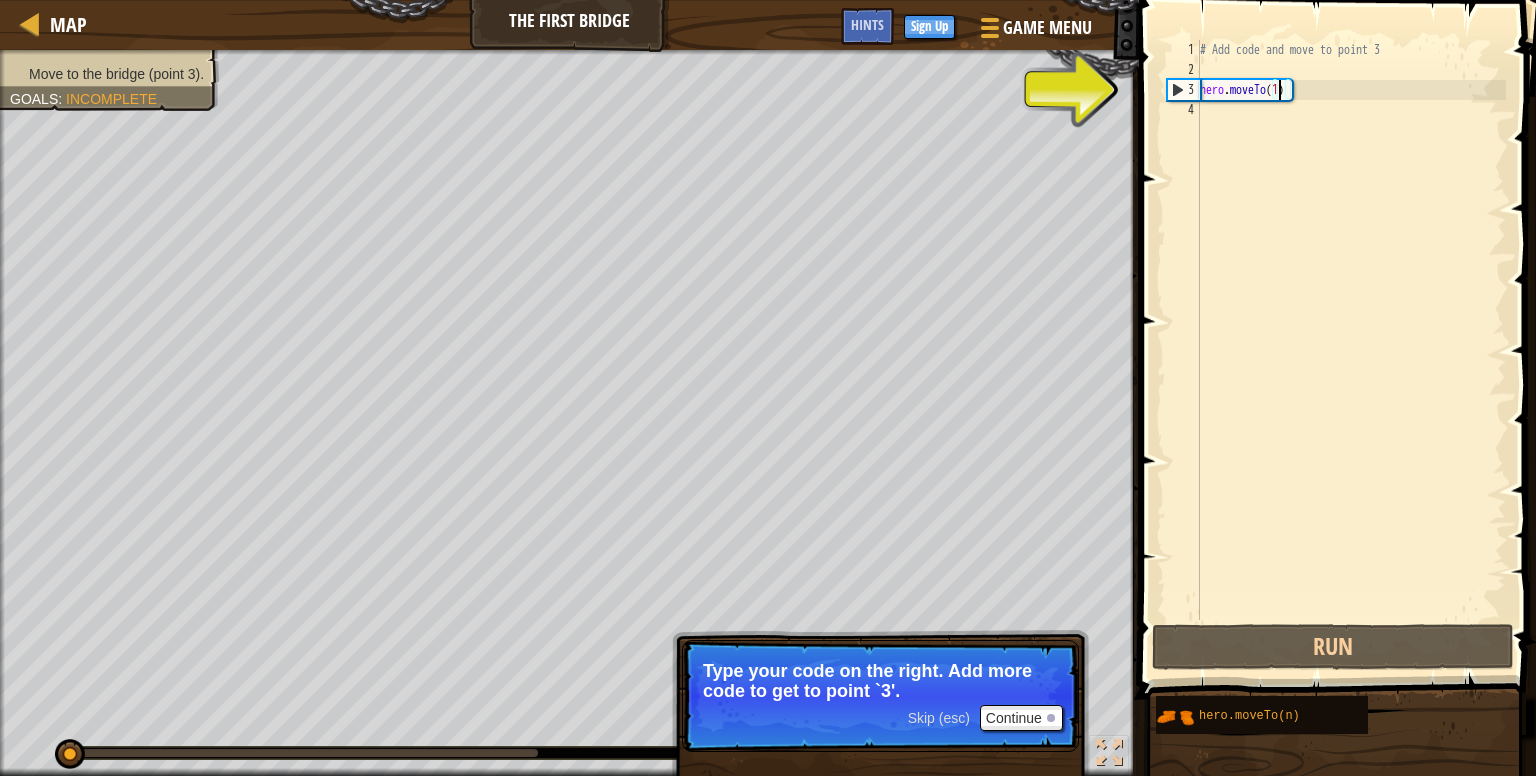 click on "# Add code and move to point 3 hero . moveTo ( 1 )" at bounding box center (1351, 350) 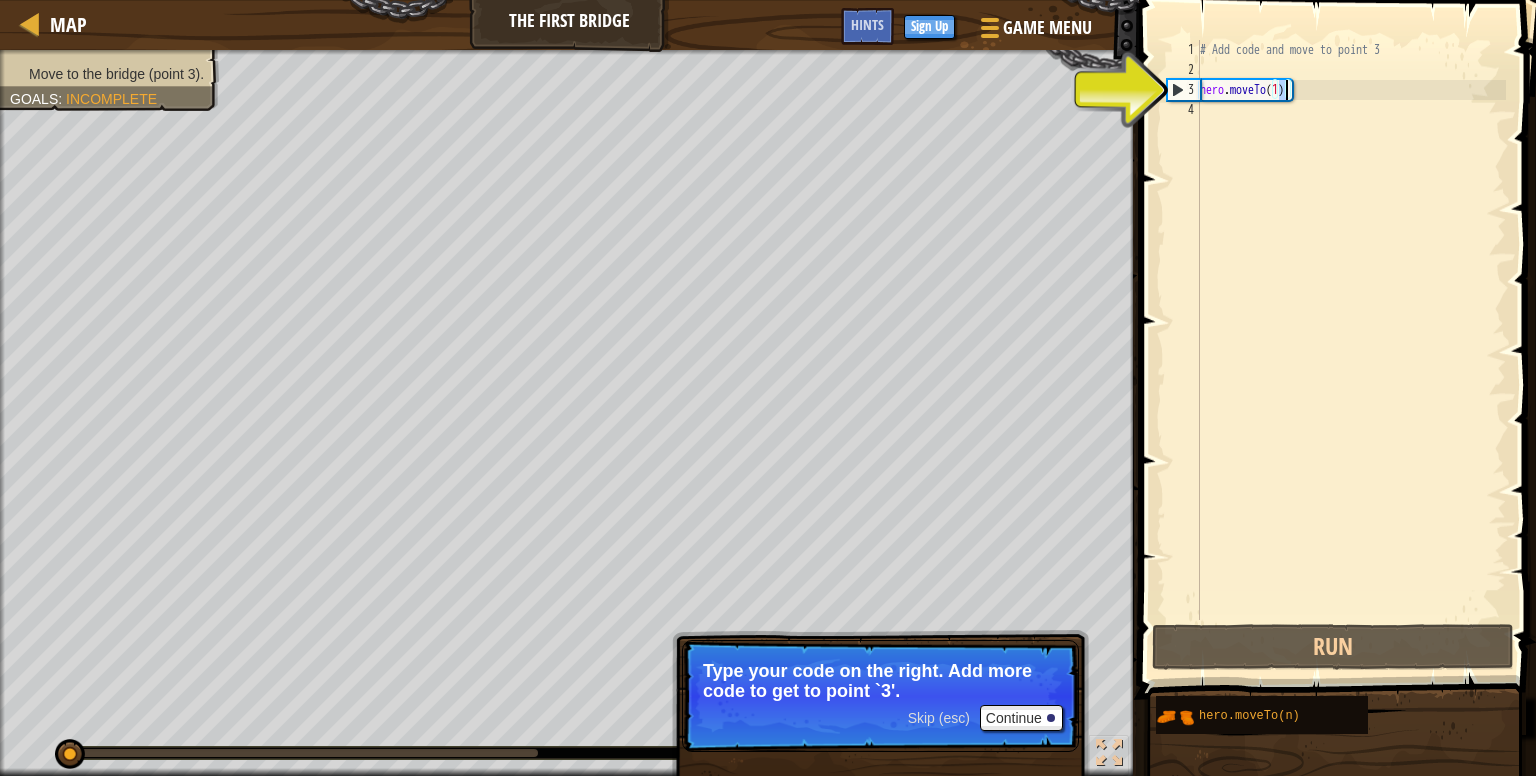 click on "# Add code and move to point 3 hero . moveTo ( 1 )" at bounding box center [1351, 350] 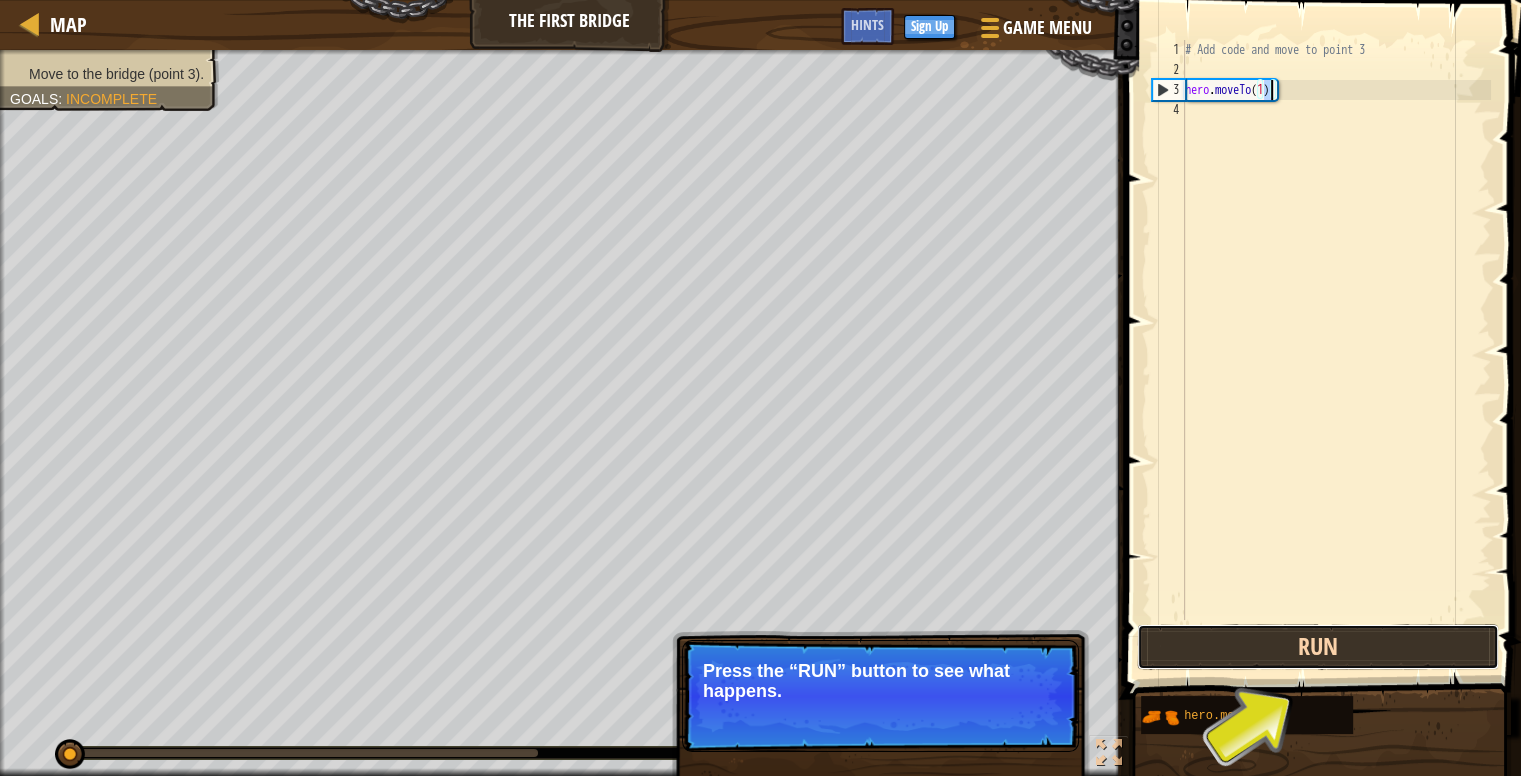 click on "Run" at bounding box center (1318, 647) 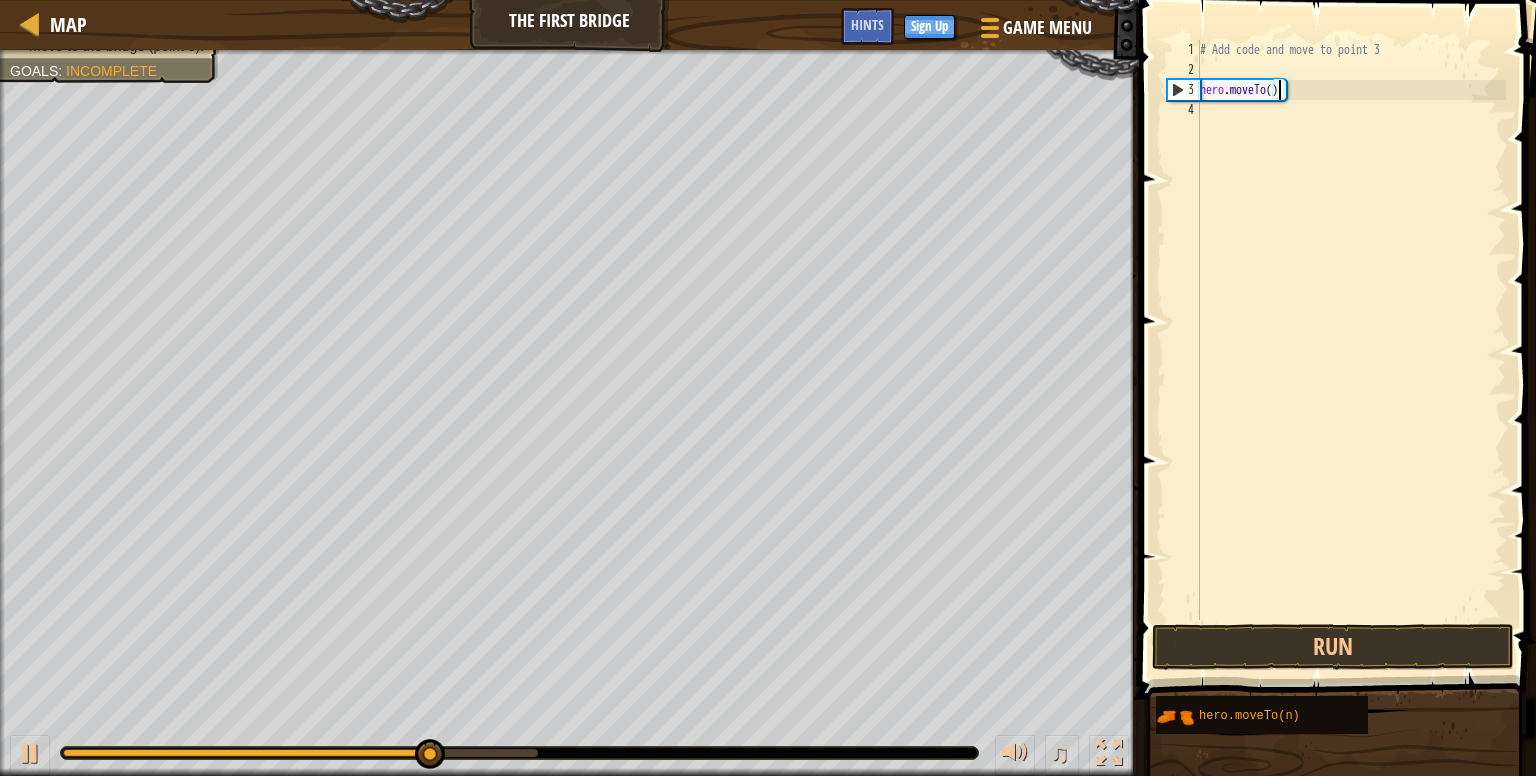 scroll, scrollTop: 9, scrollLeft: 6, axis: both 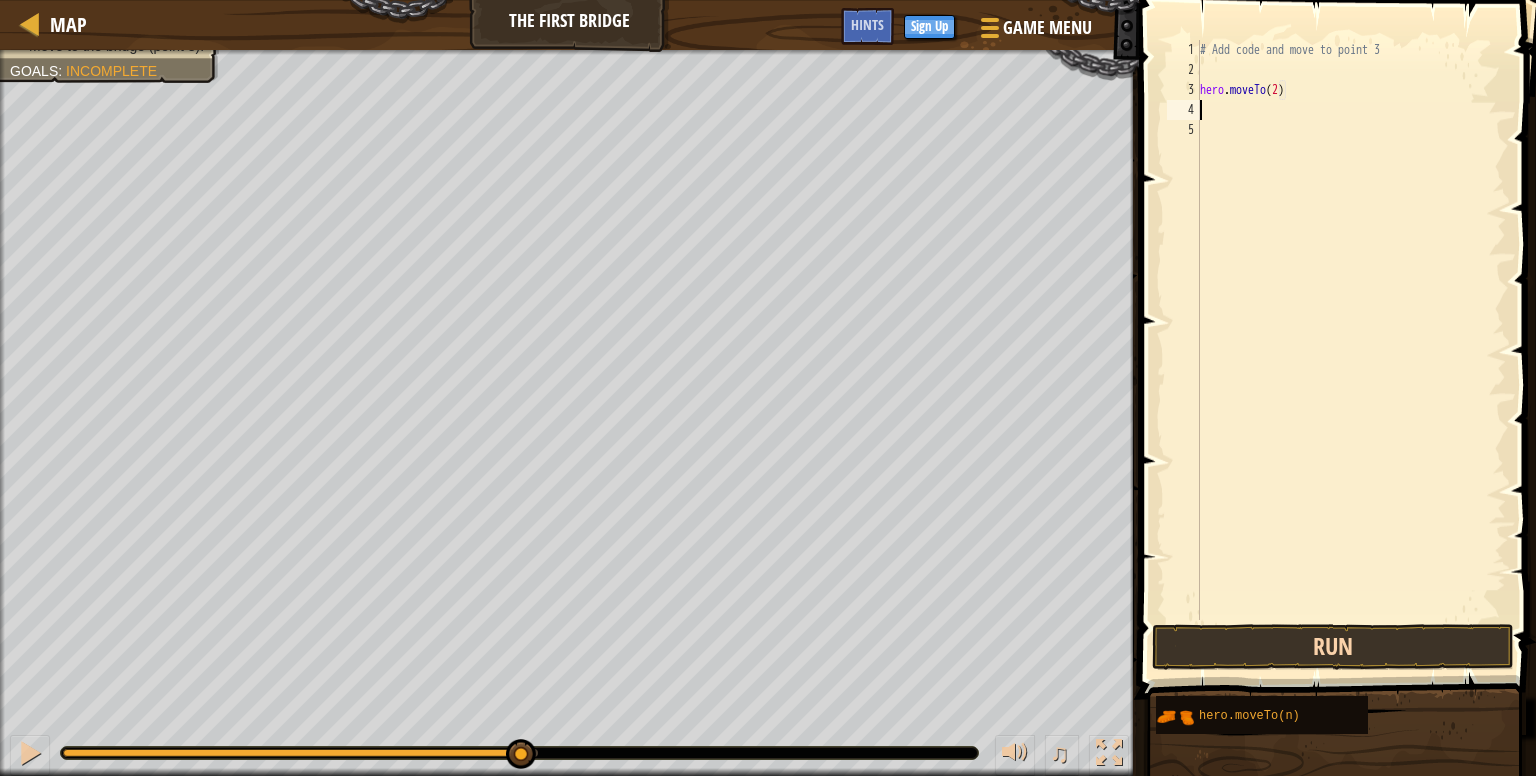 type on "hero.moveTo(2)" 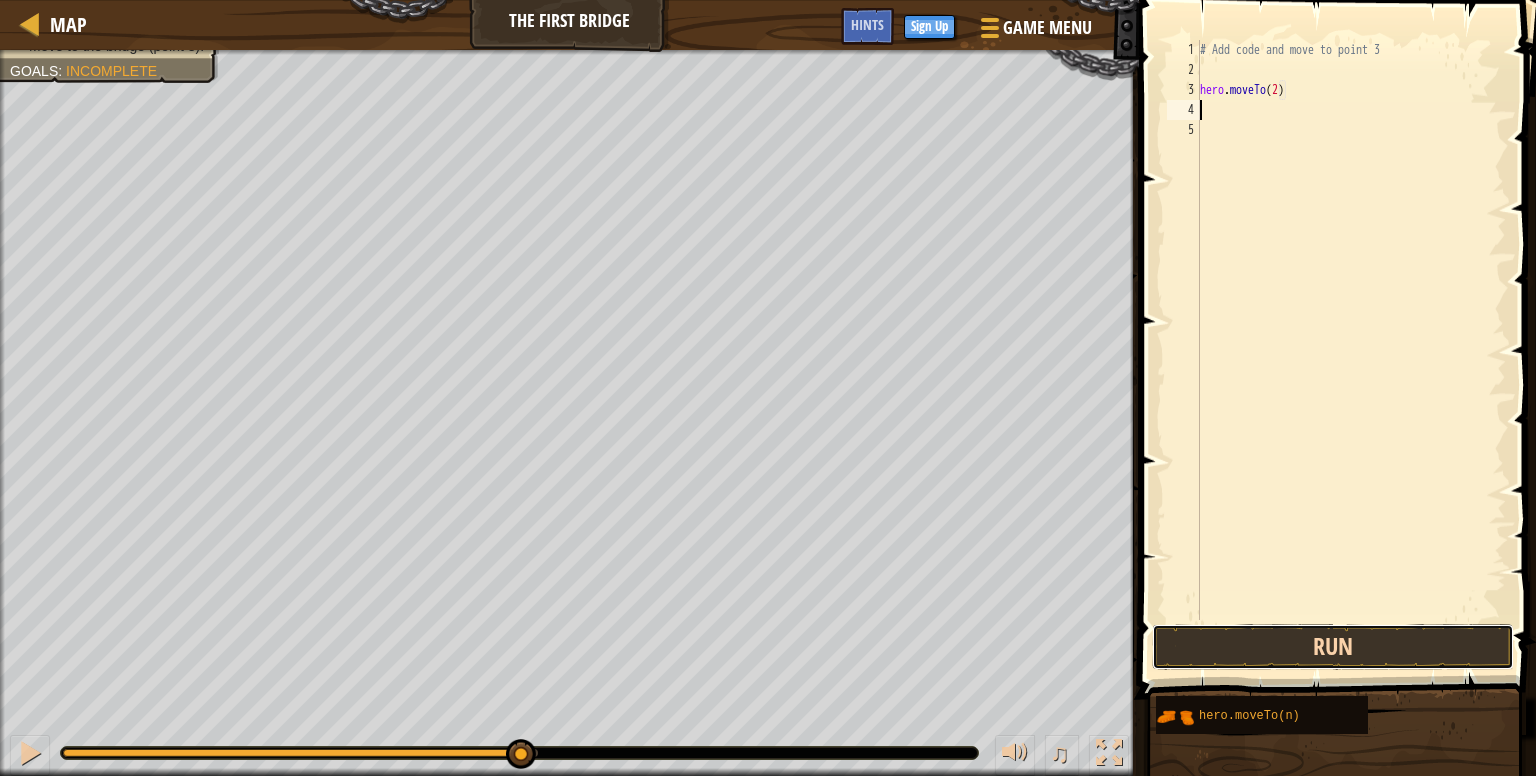 click on "Run" at bounding box center (1333, 647) 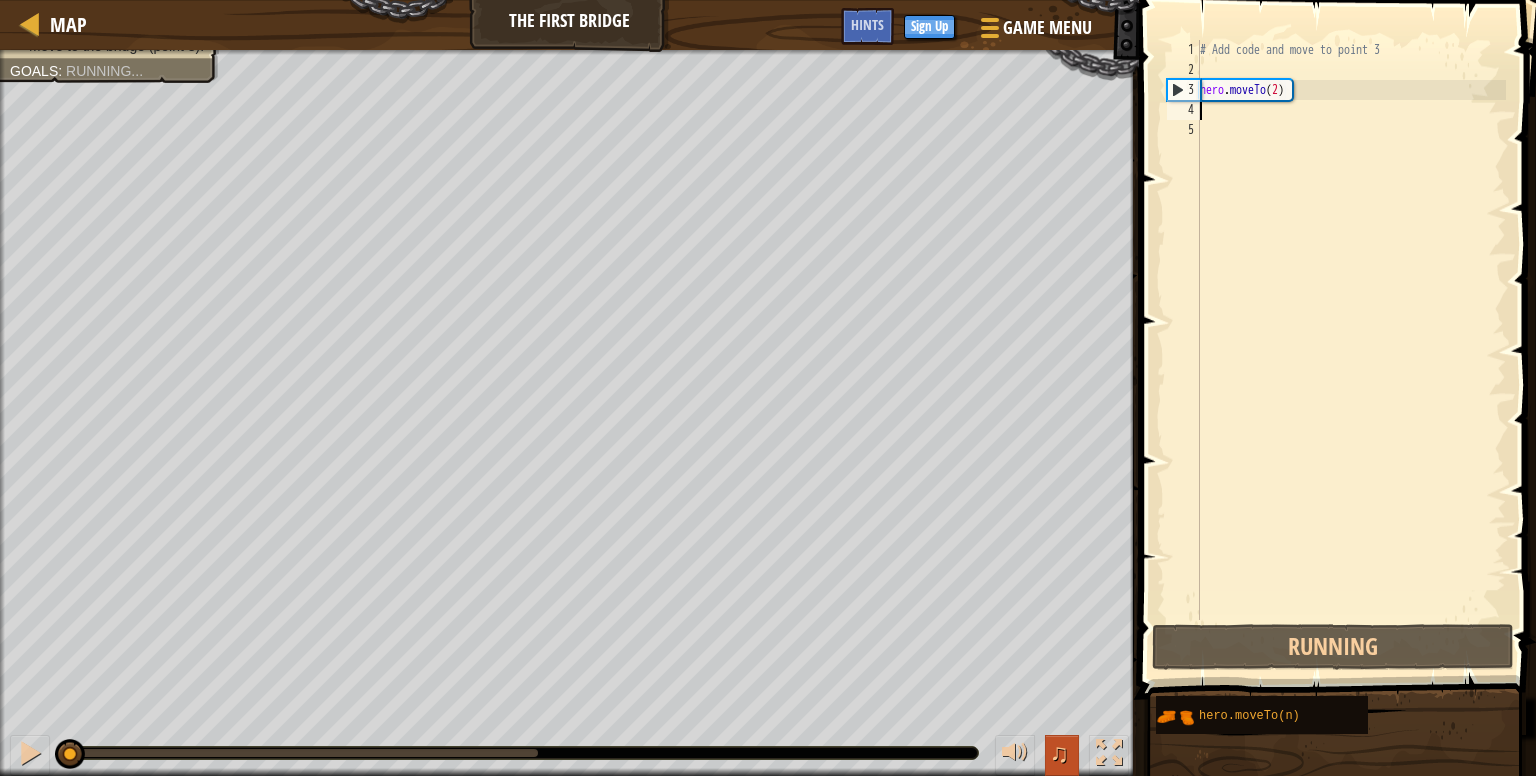 scroll, scrollTop: 9, scrollLeft: 0, axis: vertical 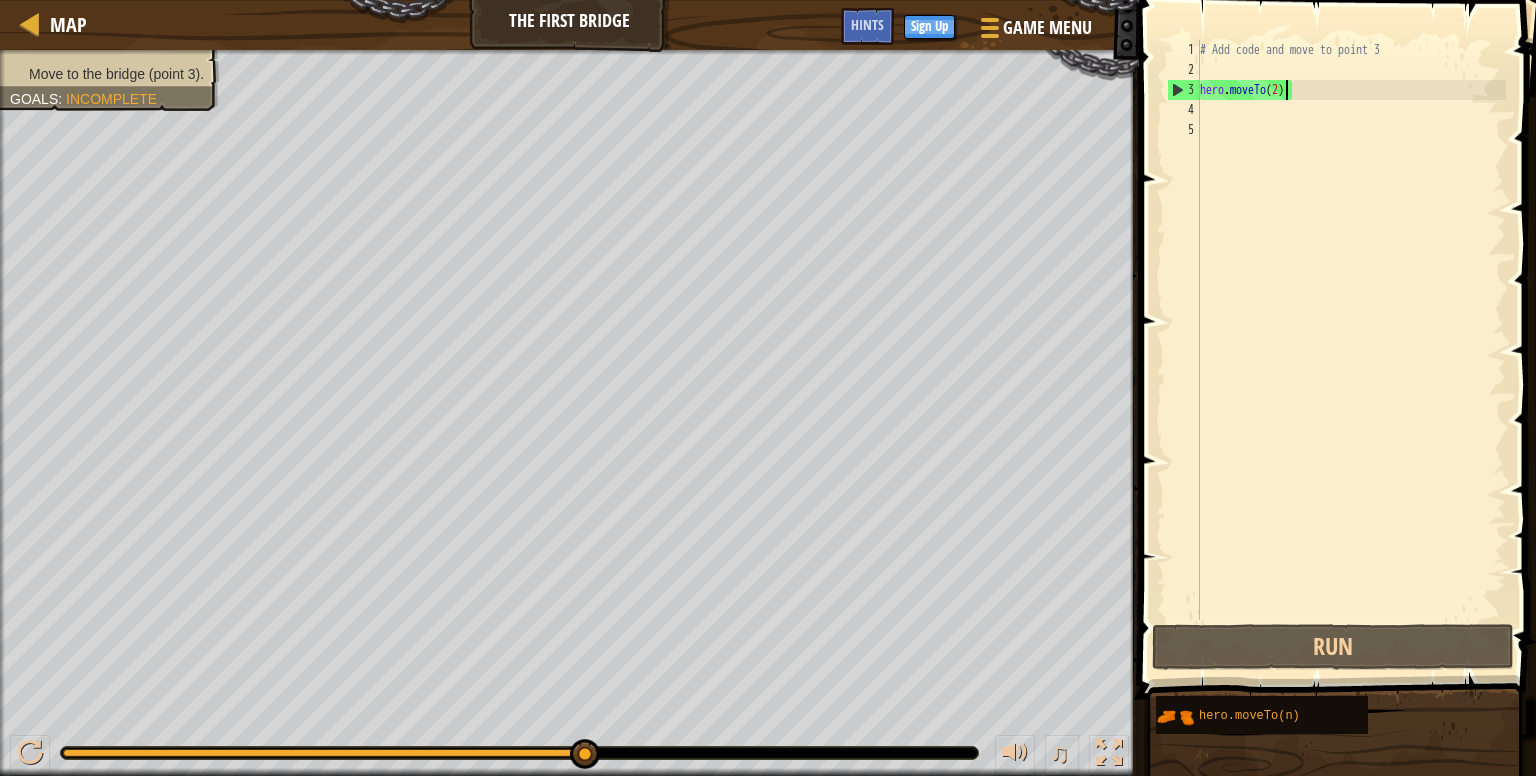click on "# Add code and move to point 3 hero . moveTo ( [NUMBER] )" at bounding box center [1351, 350] 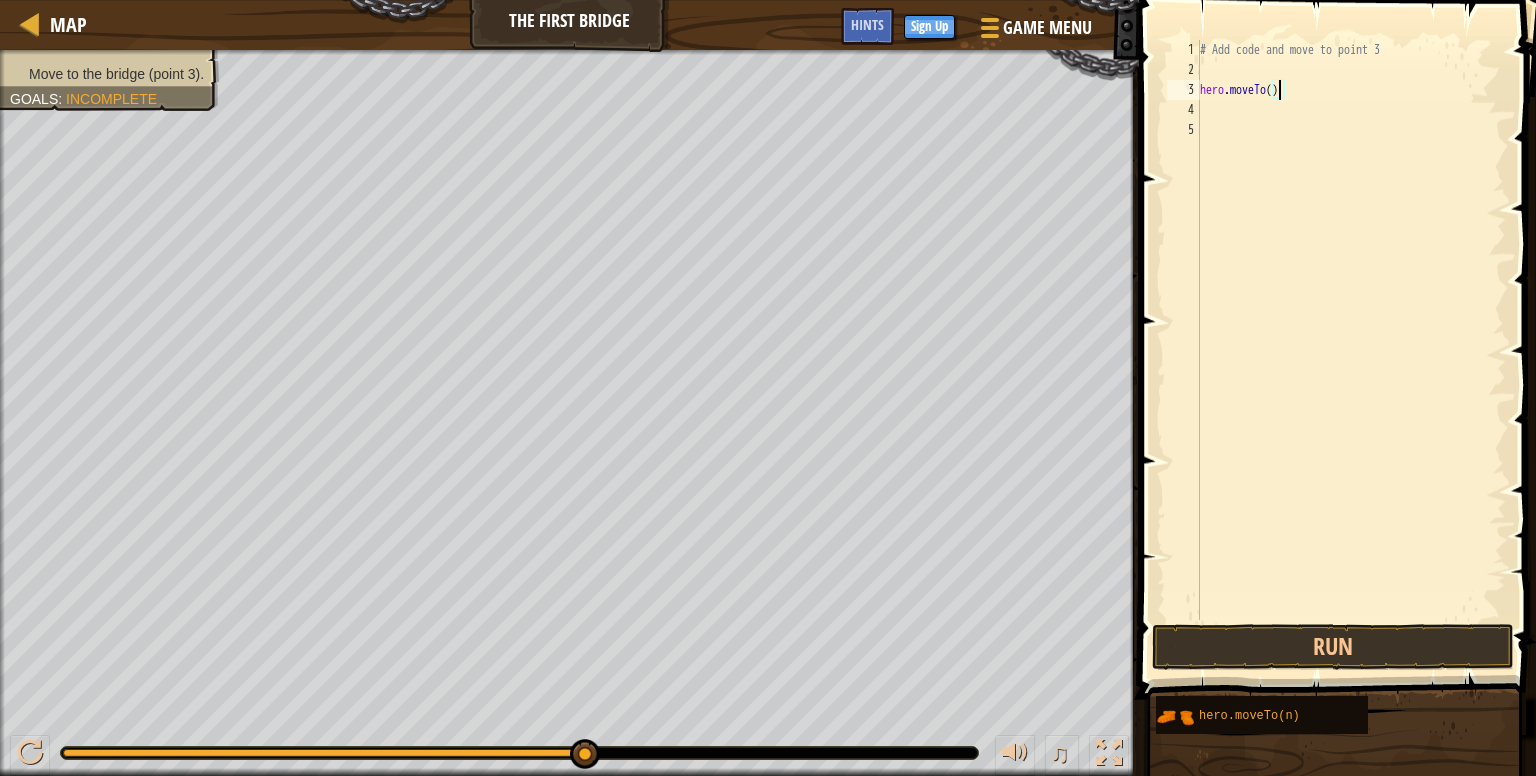 scroll, scrollTop: 9, scrollLeft: 6, axis: both 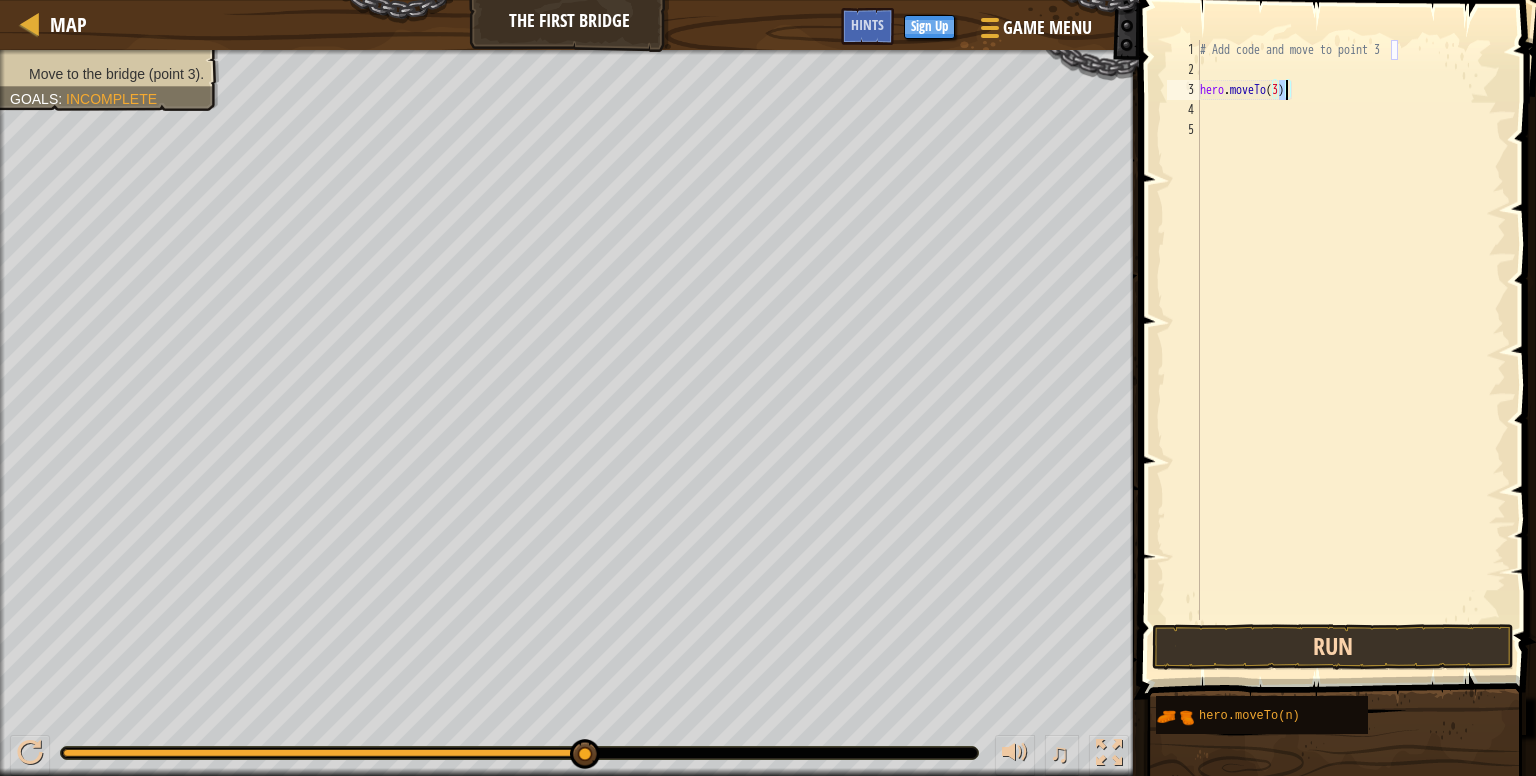 type on "hero.moveTo(3)" 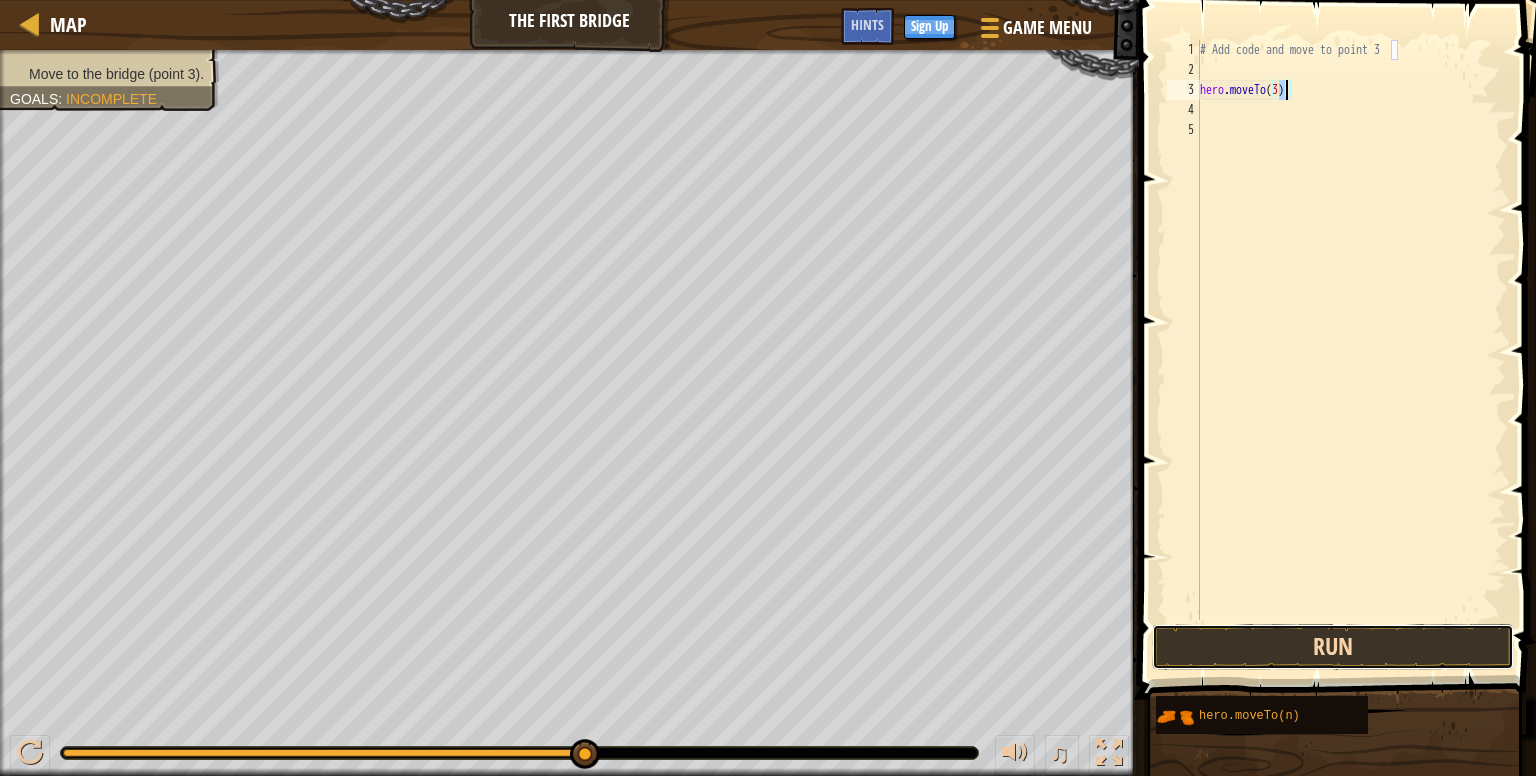 click on "Run" at bounding box center [1333, 647] 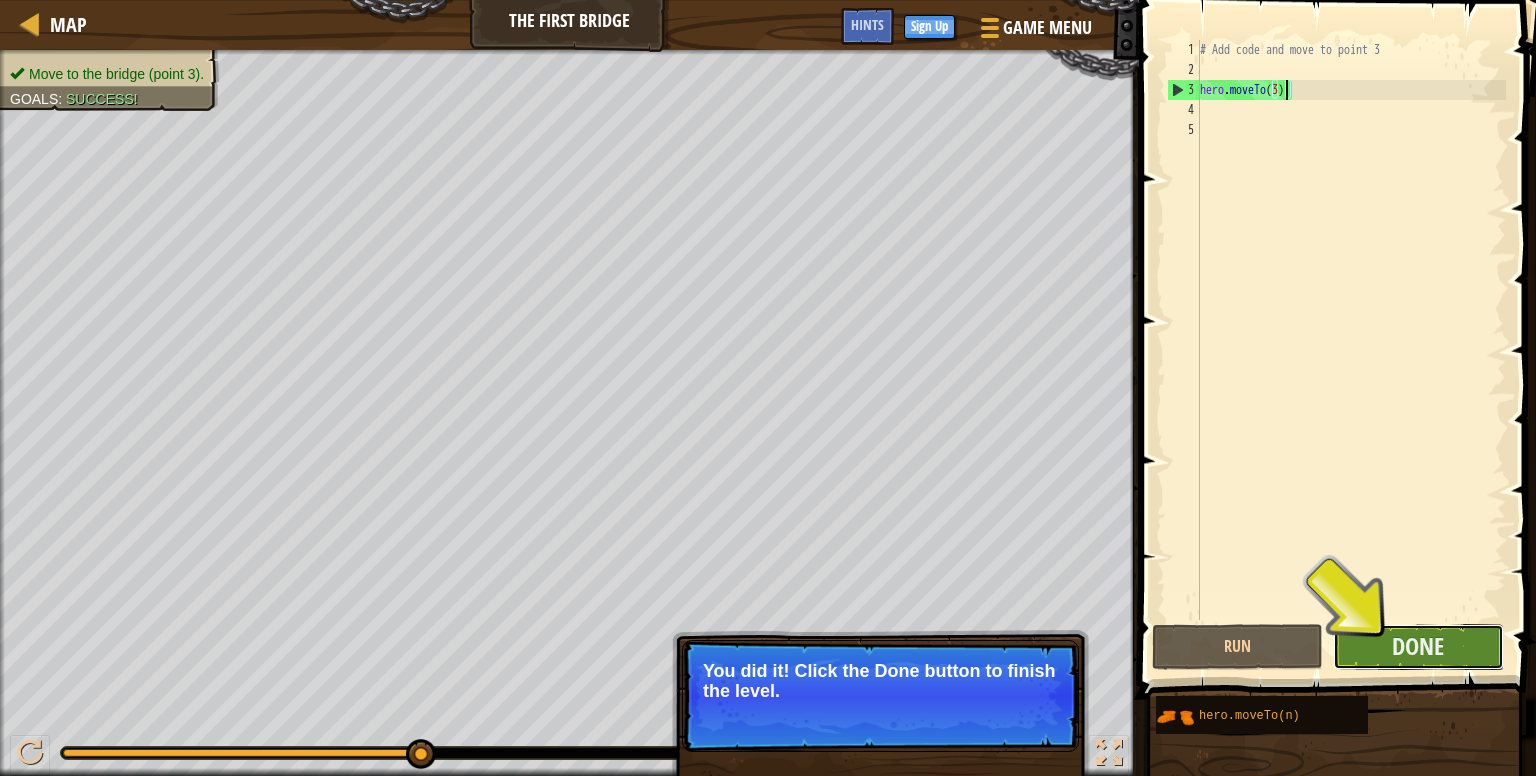 click on "Done" at bounding box center [1418, 647] 